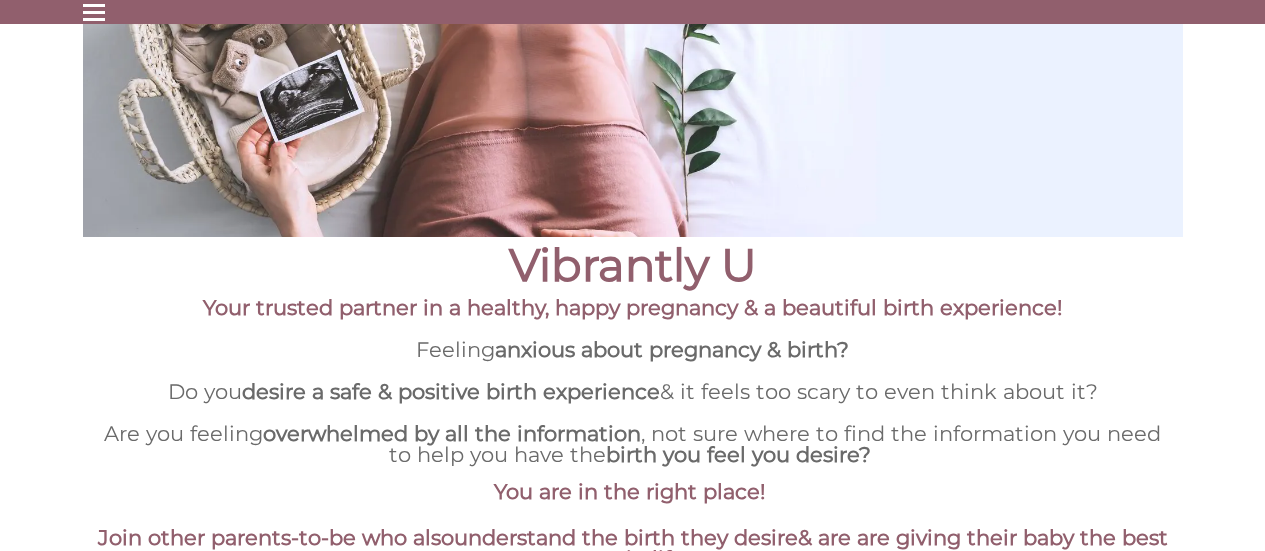 scroll, scrollTop: 0, scrollLeft: 0, axis: both 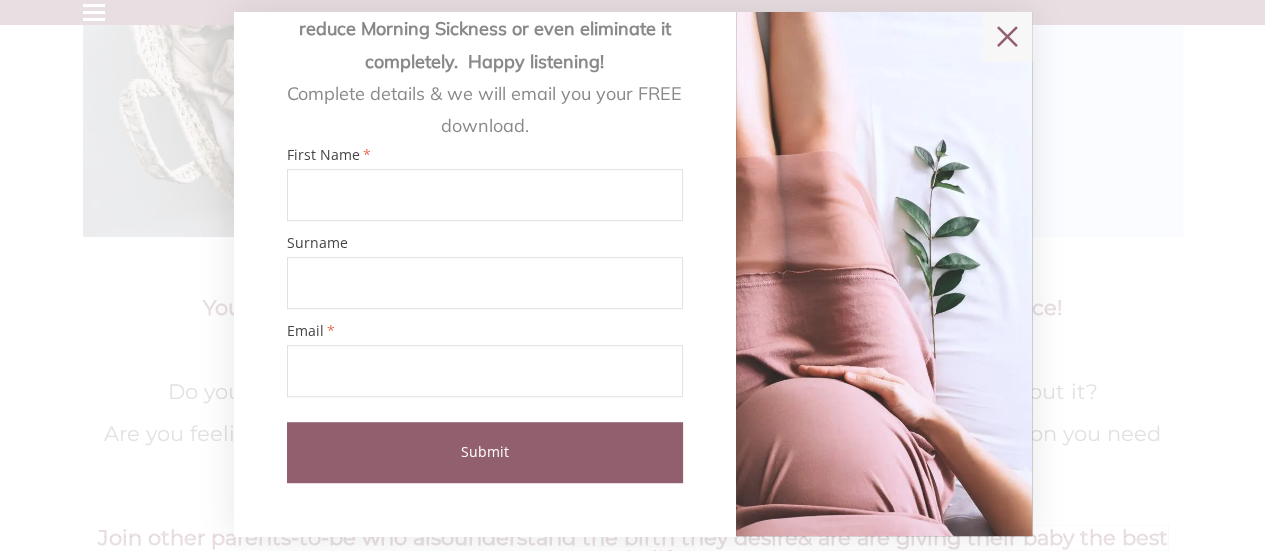 click at bounding box center [485, 195] 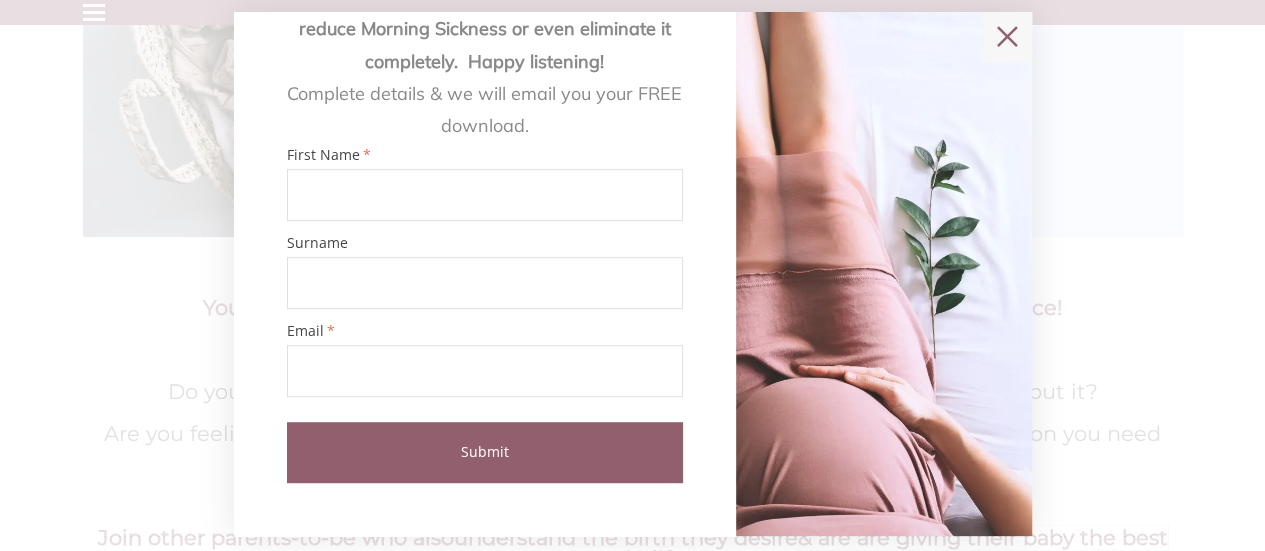 type on "*****" 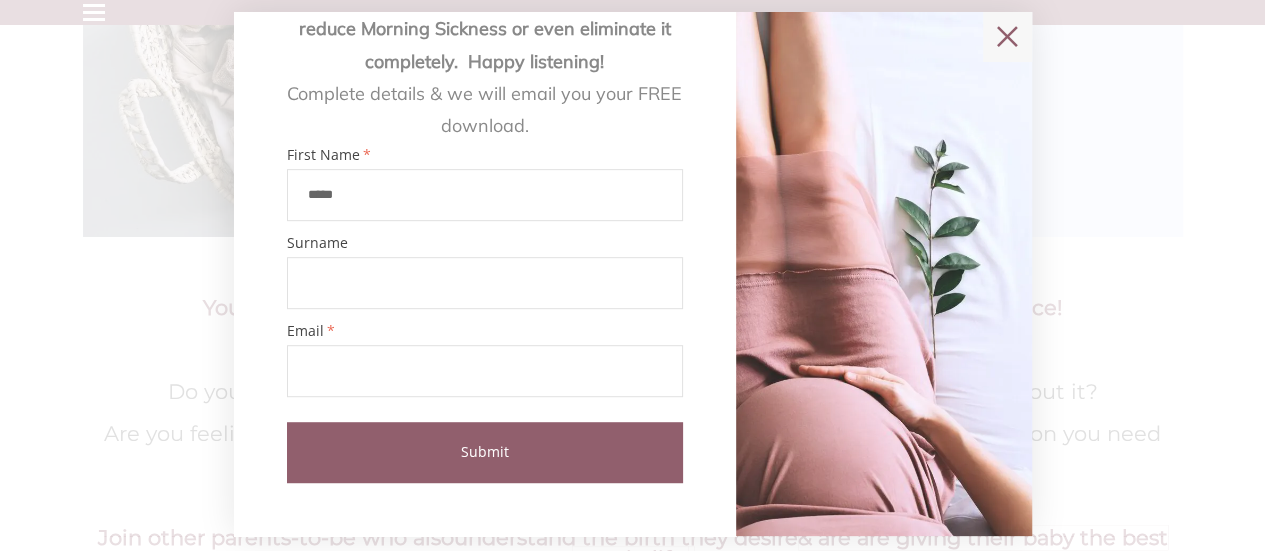 type on "**********" 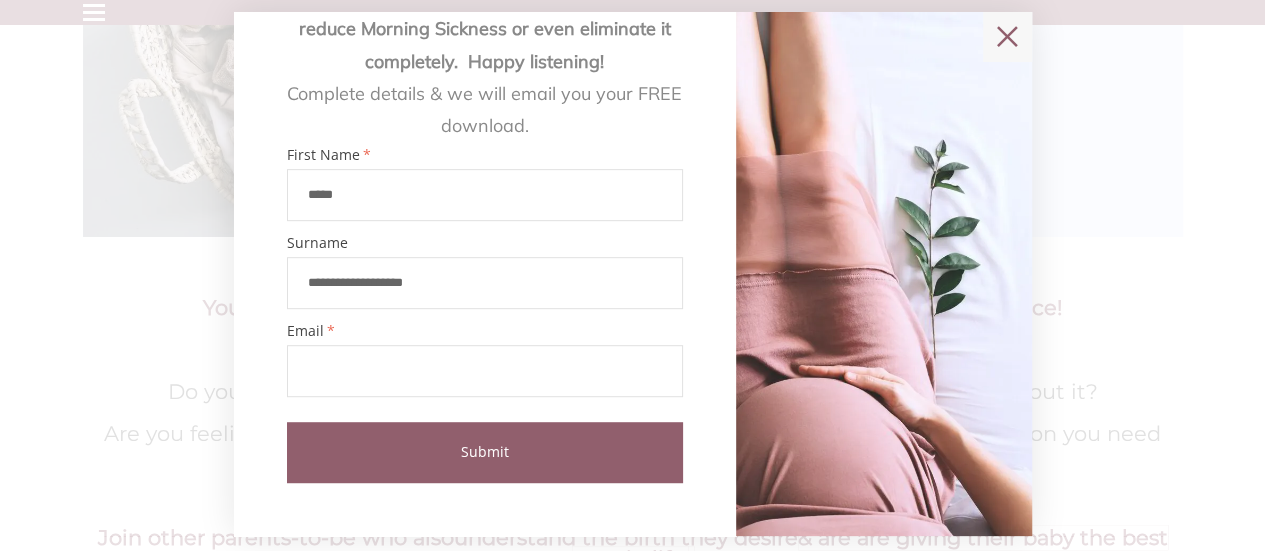 type on "**********" 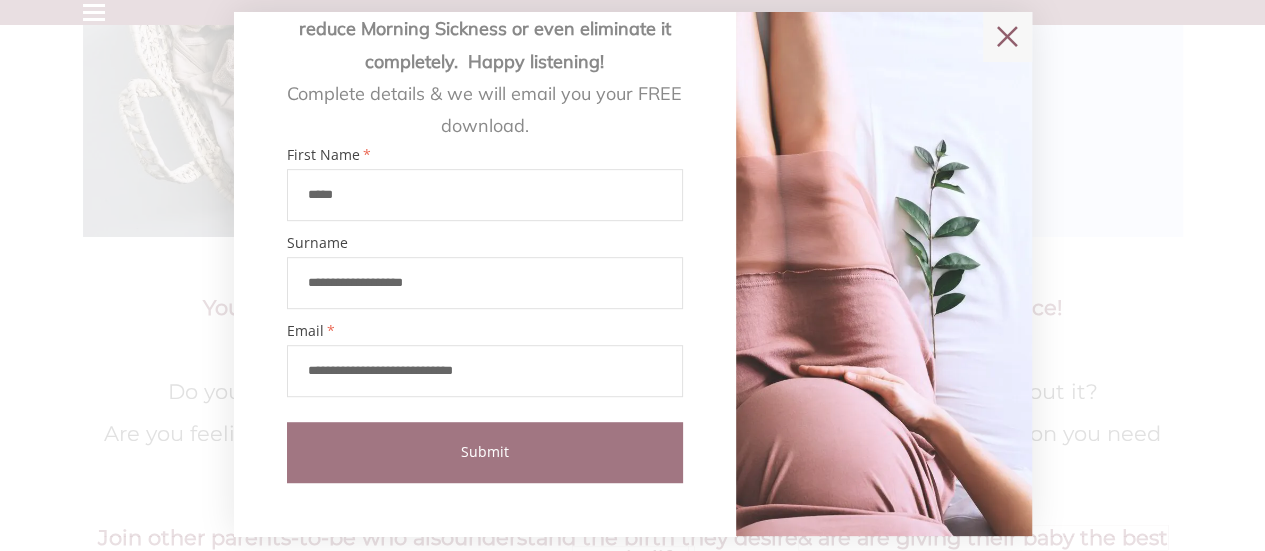 click on "Submit" at bounding box center (485, 452) 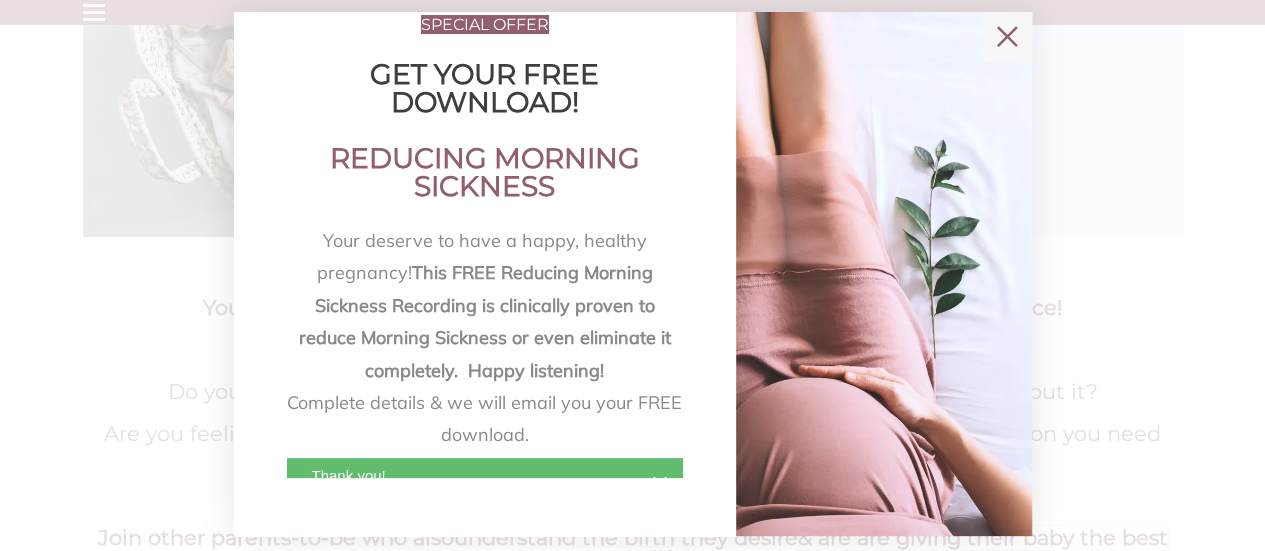 scroll, scrollTop: 64, scrollLeft: 0, axis: vertical 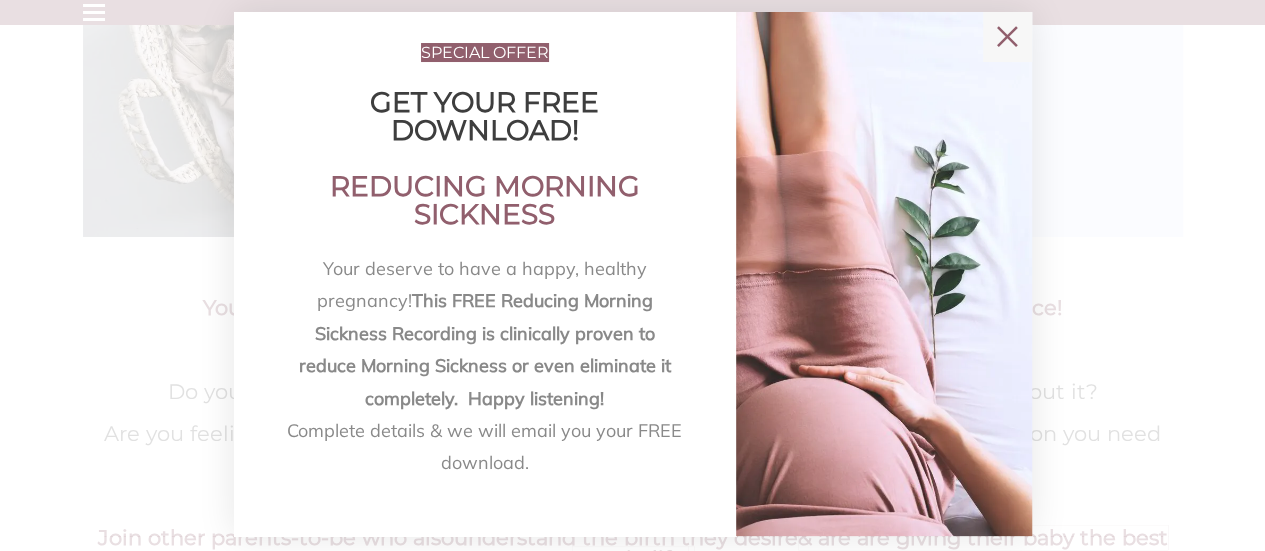 click on "✕" at bounding box center (1007, 37) 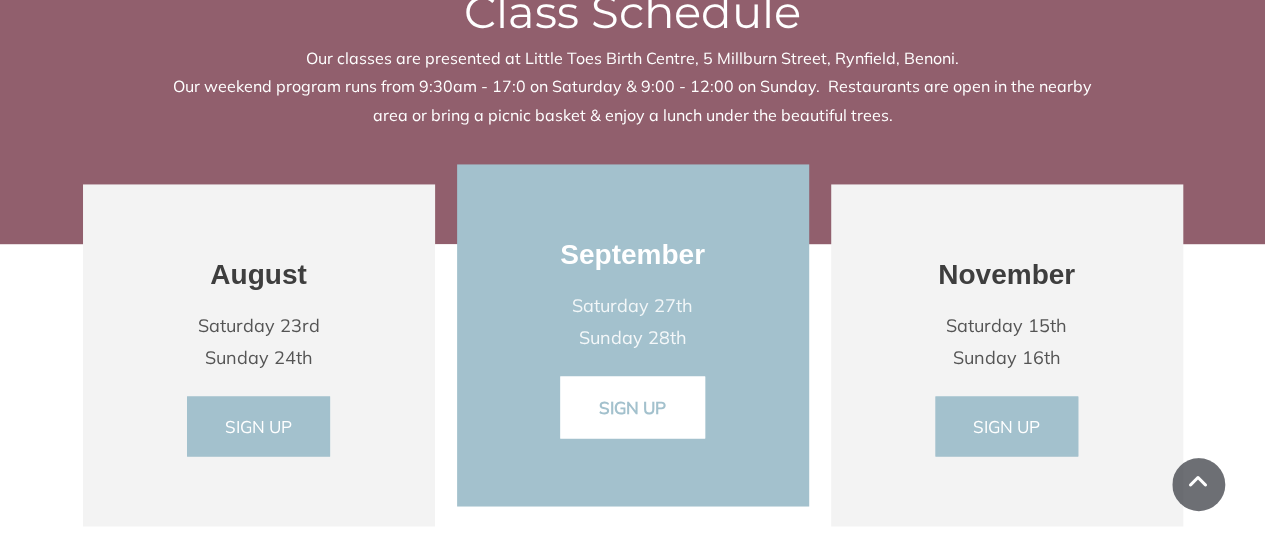 scroll, scrollTop: 13000, scrollLeft: 0, axis: vertical 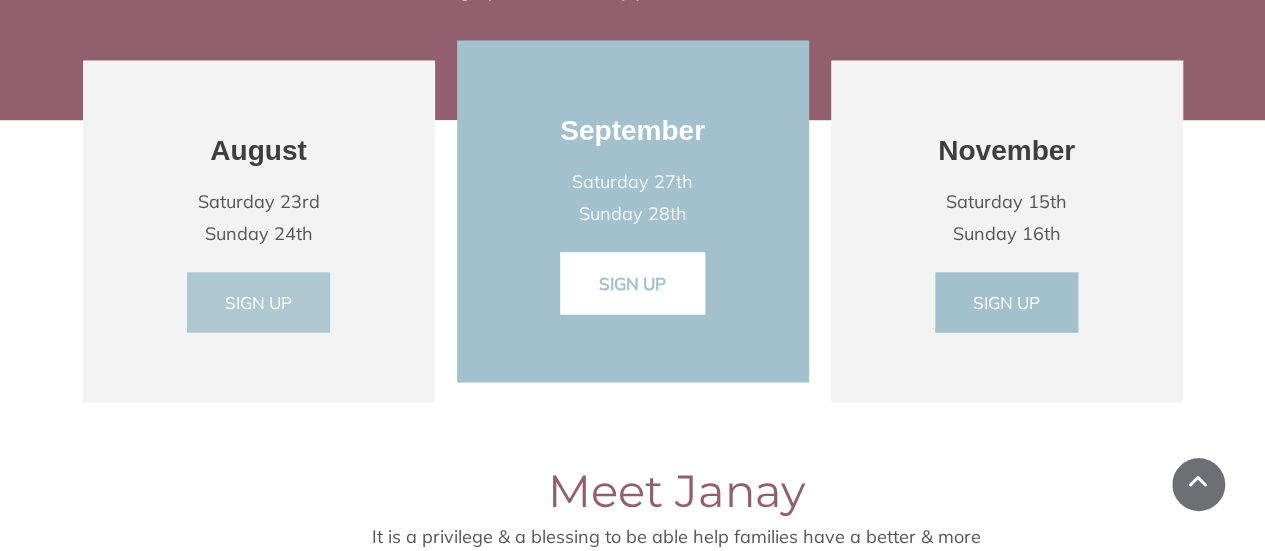click on "SIGN UP" at bounding box center (258, 301) 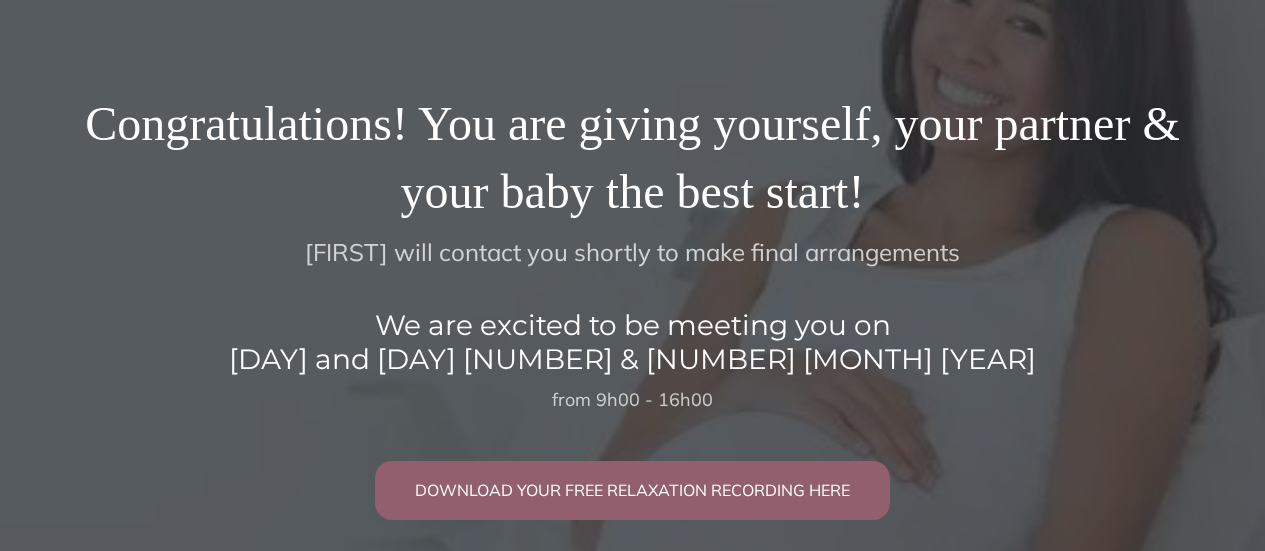 scroll, scrollTop: 0, scrollLeft: 0, axis: both 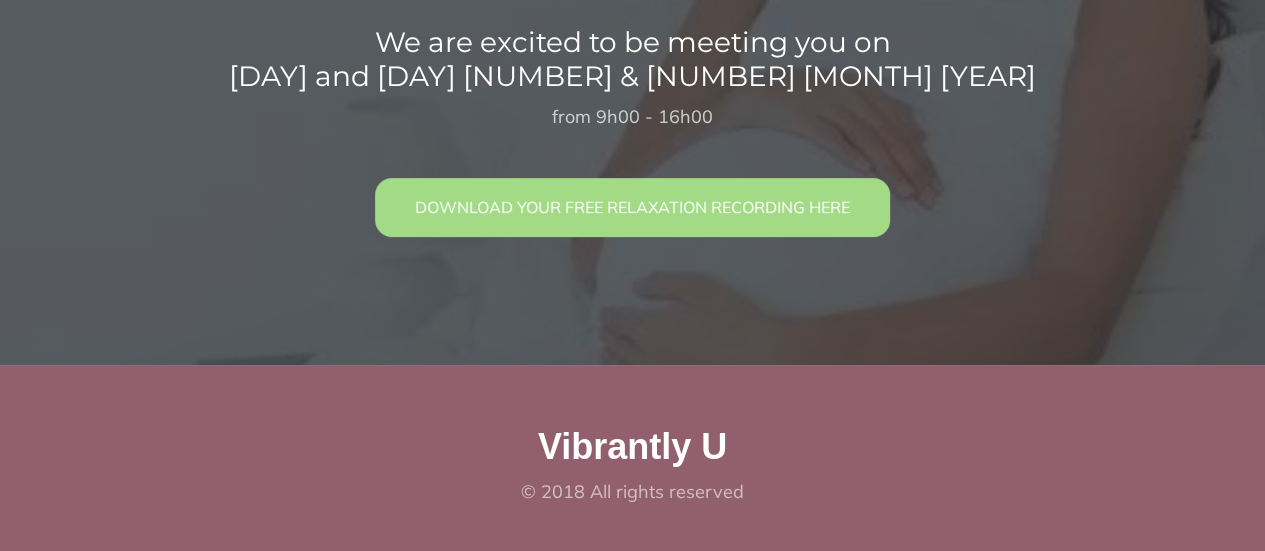 click on "DOWNLOAD YOUR FREE RELAXATION RECORDING HERE" at bounding box center [632, 207] 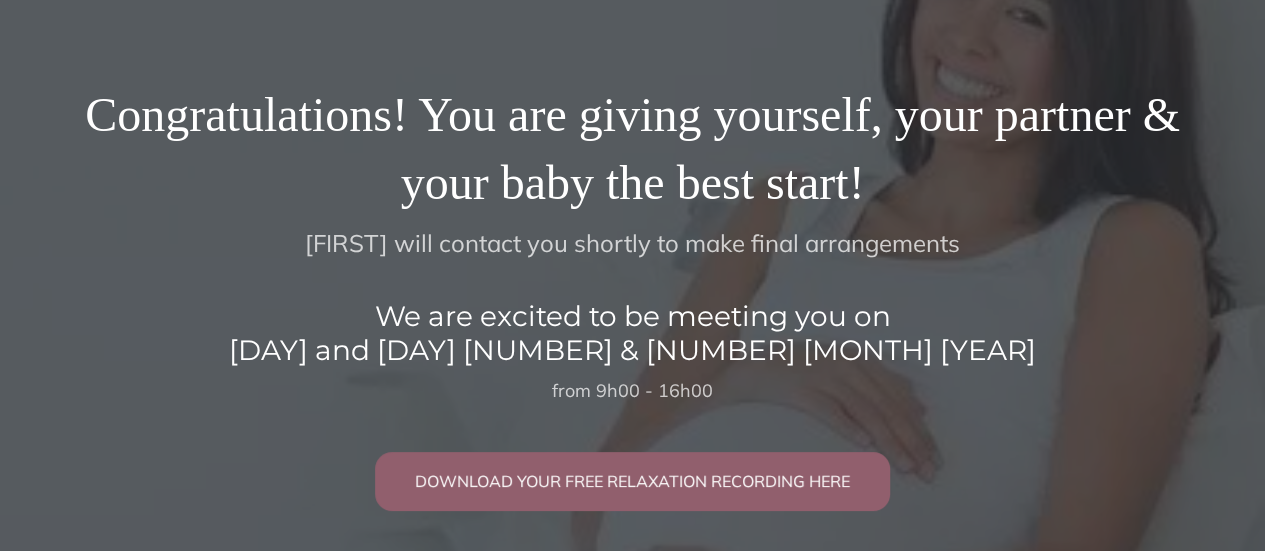 scroll, scrollTop: 0, scrollLeft: 0, axis: both 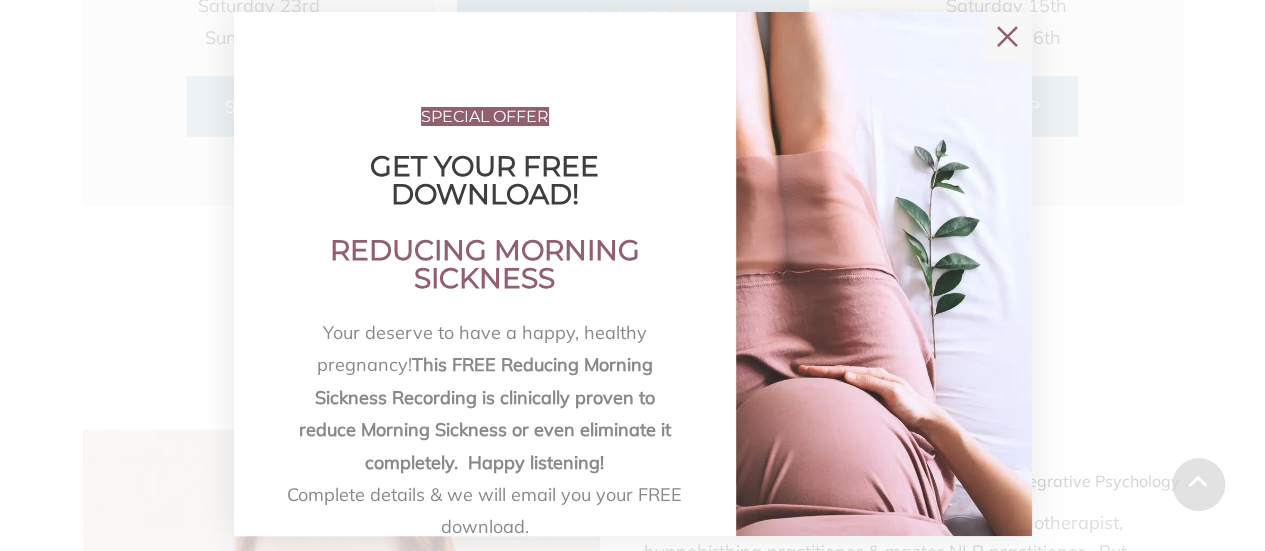 click on "✕" at bounding box center (1007, 37) 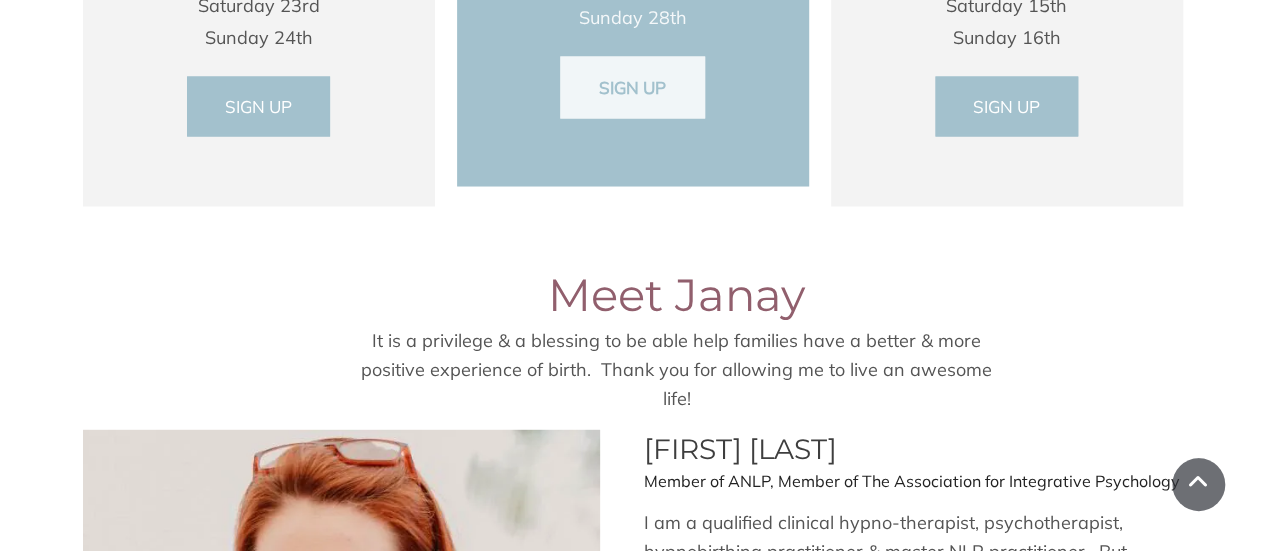 click on "SIGN UP" at bounding box center (632, 86) 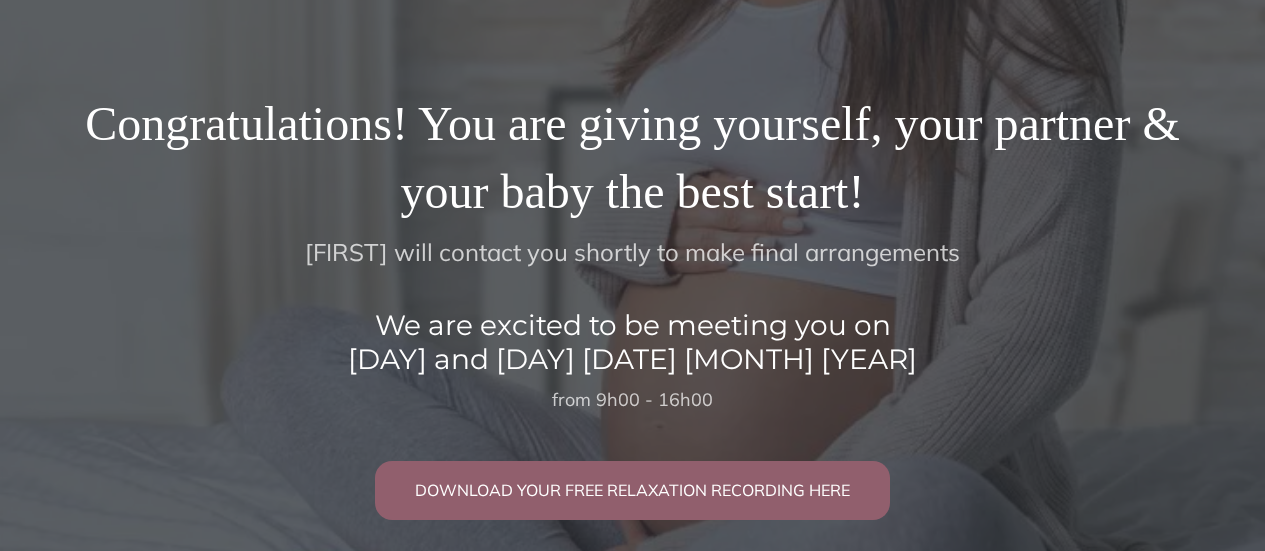 scroll, scrollTop: 0, scrollLeft: 0, axis: both 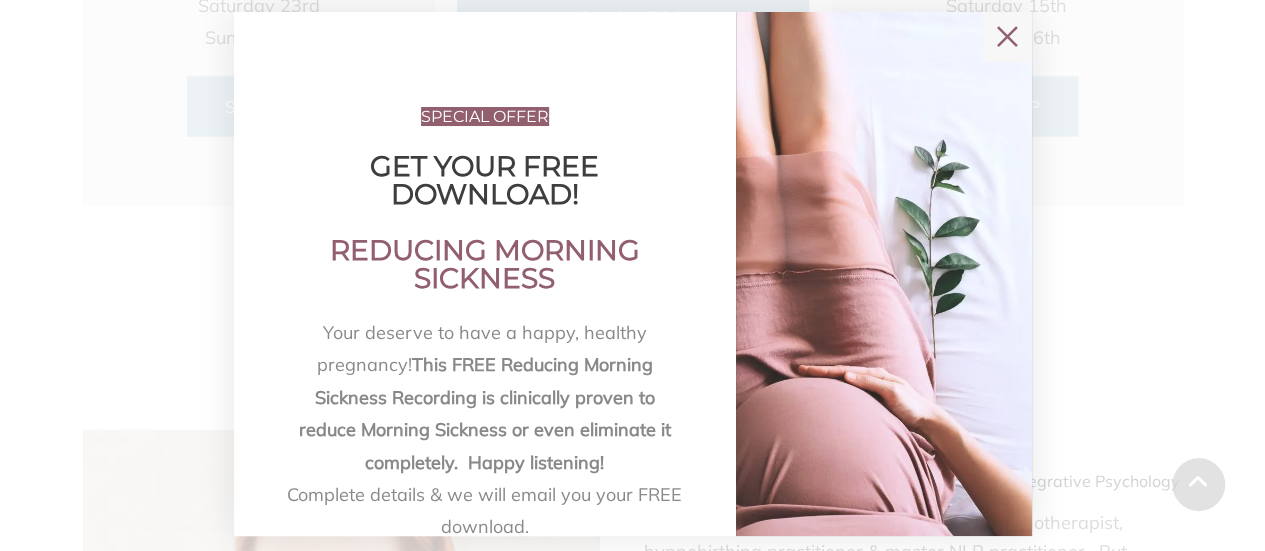 click on "✕" at bounding box center (1007, 37) 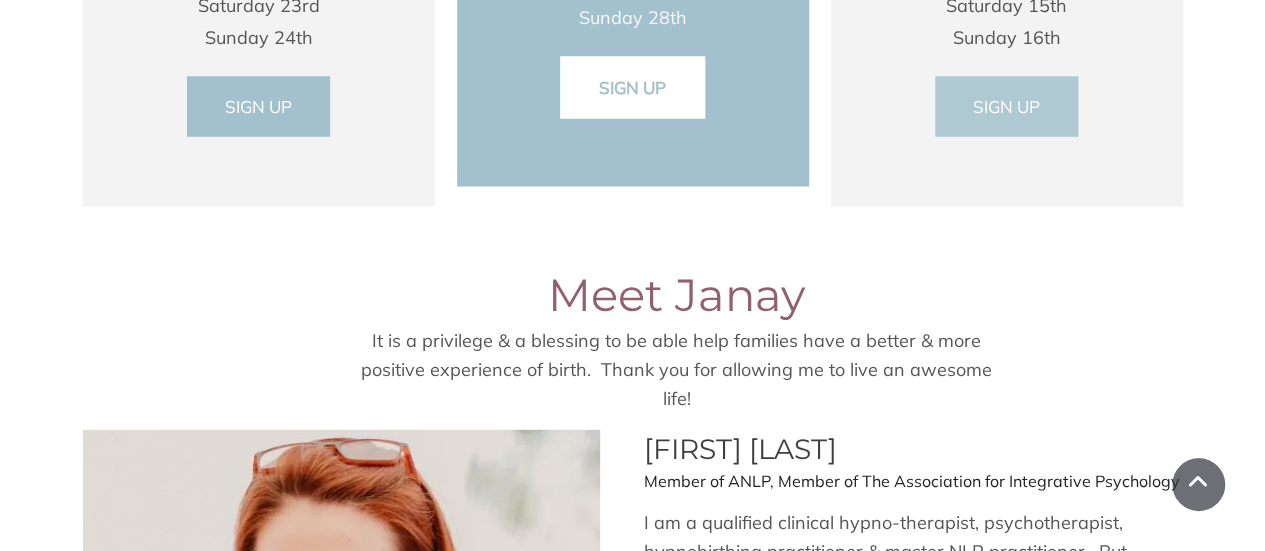 click on "SIGN UP" at bounding box center (1006, 105) 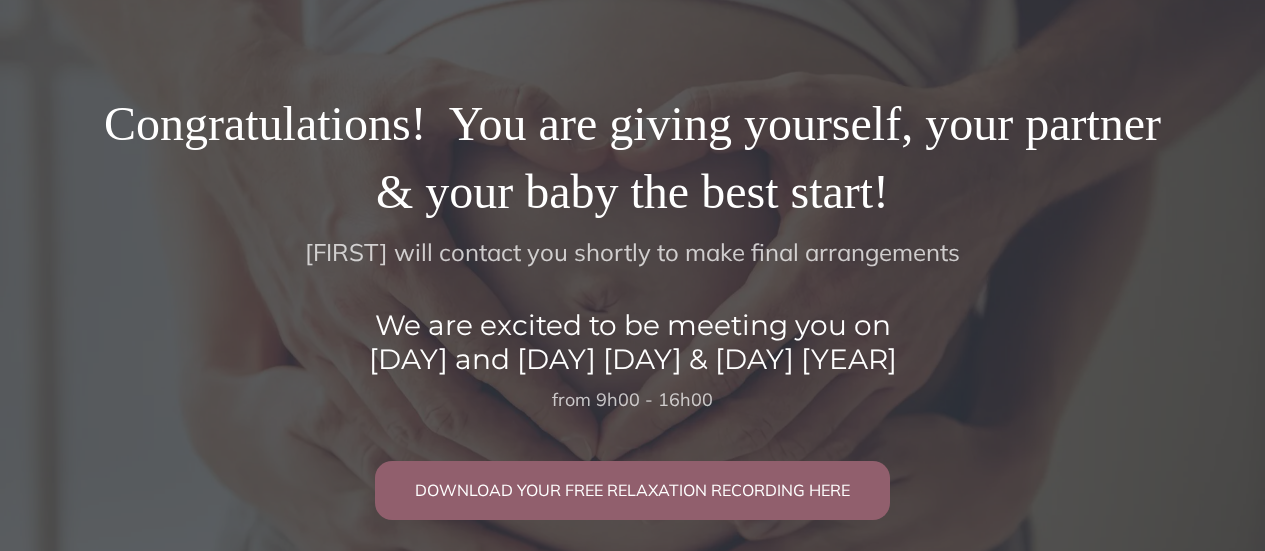 scroll, scrollTop: 0, scrollLeft: 0, axis: both 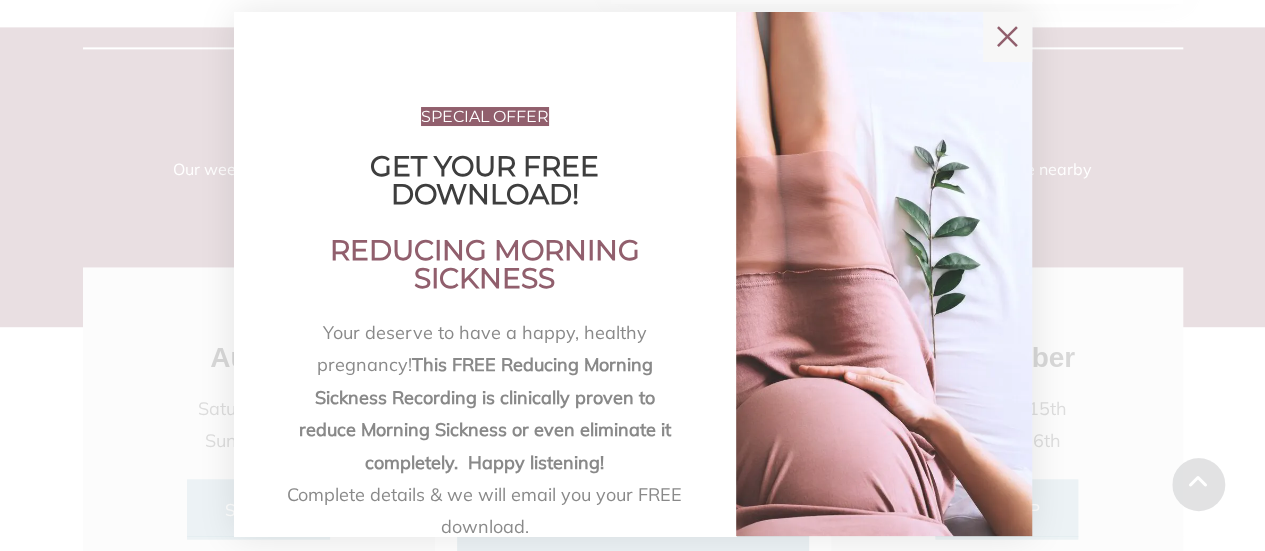 click on "✕" at bounding box center (1007, 37) 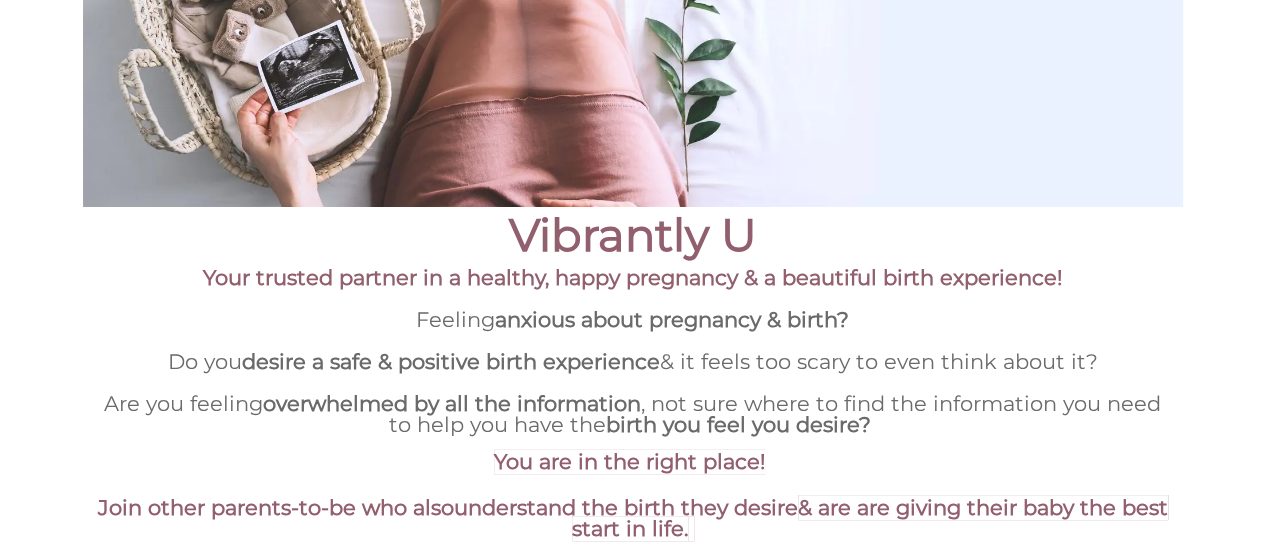 scroll, scrollTop: 0, scrollLeft: 0, axis: both 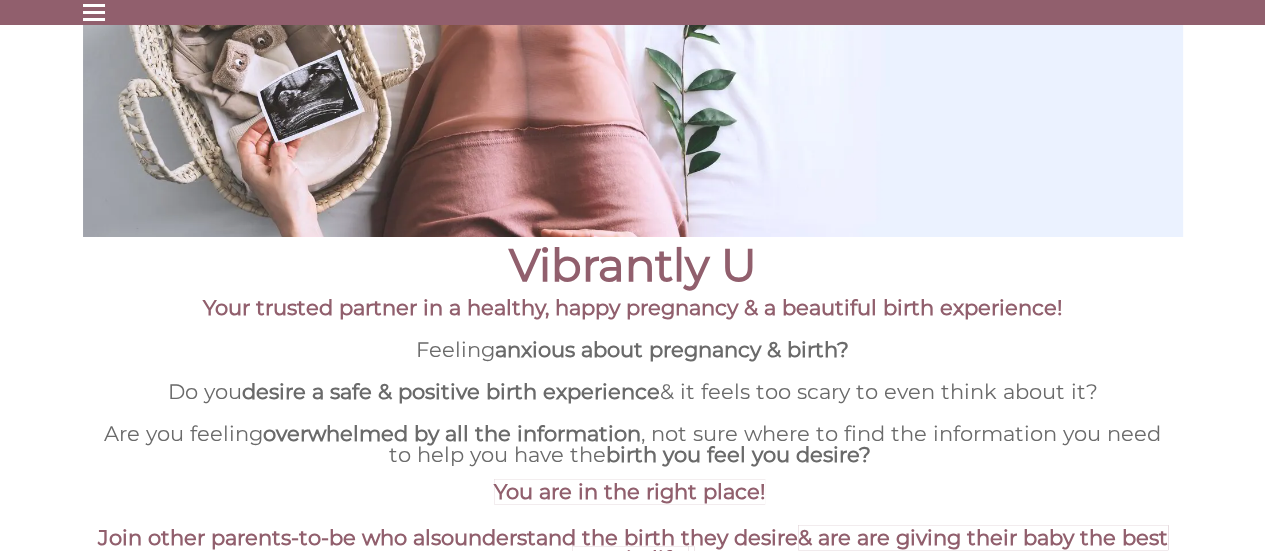 drag, startPoint x: 712, startPoint y: 271, endPoint x: 776, endPoint y: 265, distance: 64.28063 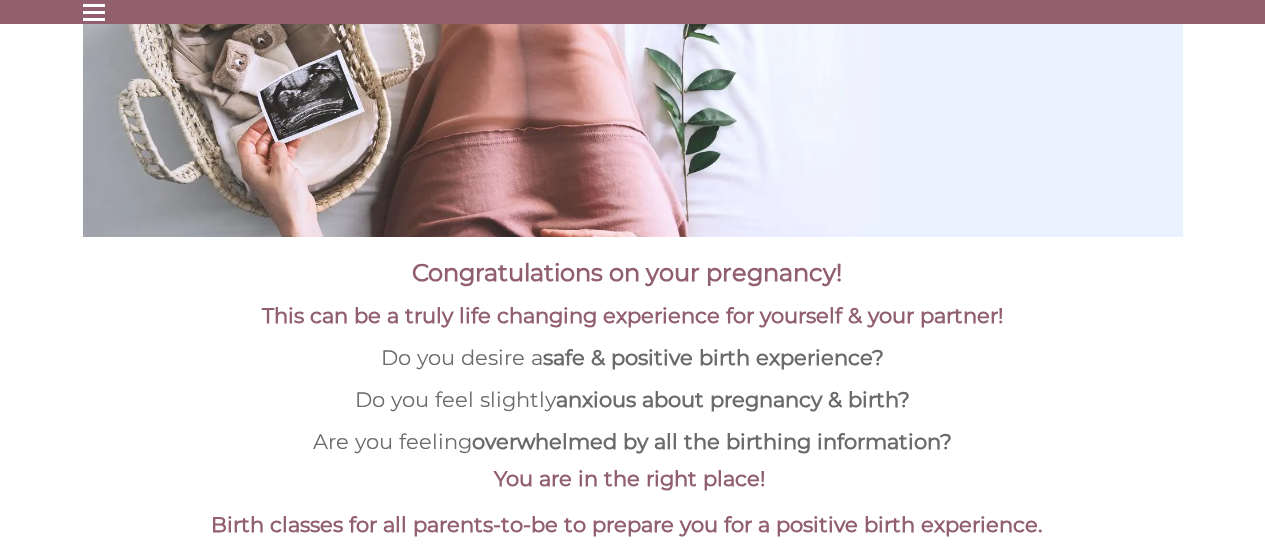 scroll, scrollTop: 0, scrollLeft: 0, axis: both 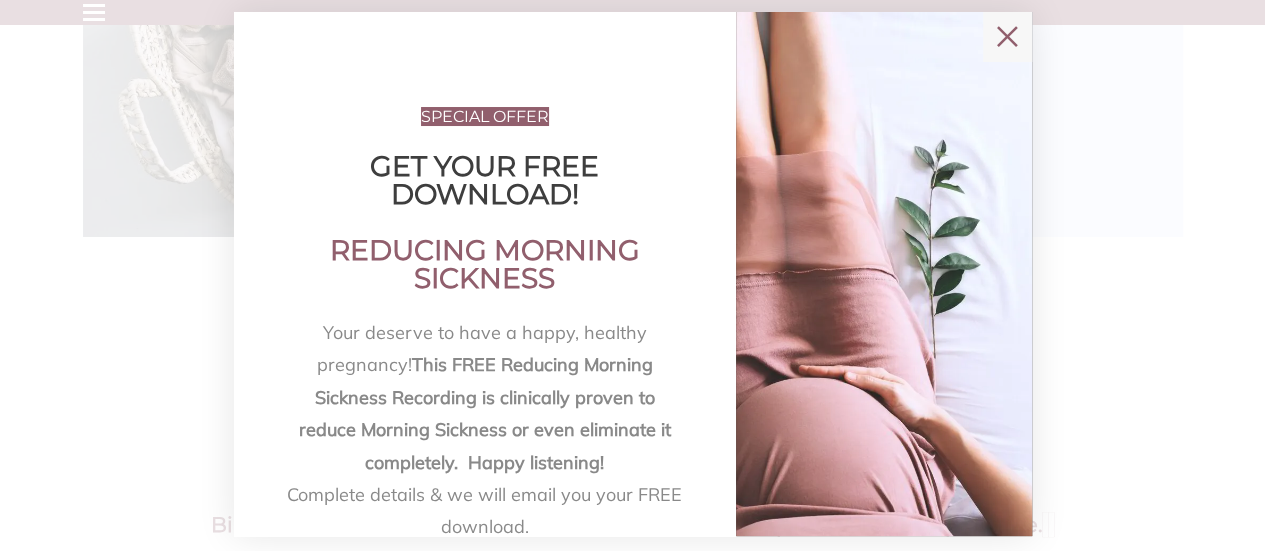 click on "✕" at bounding box center (1007, 37) 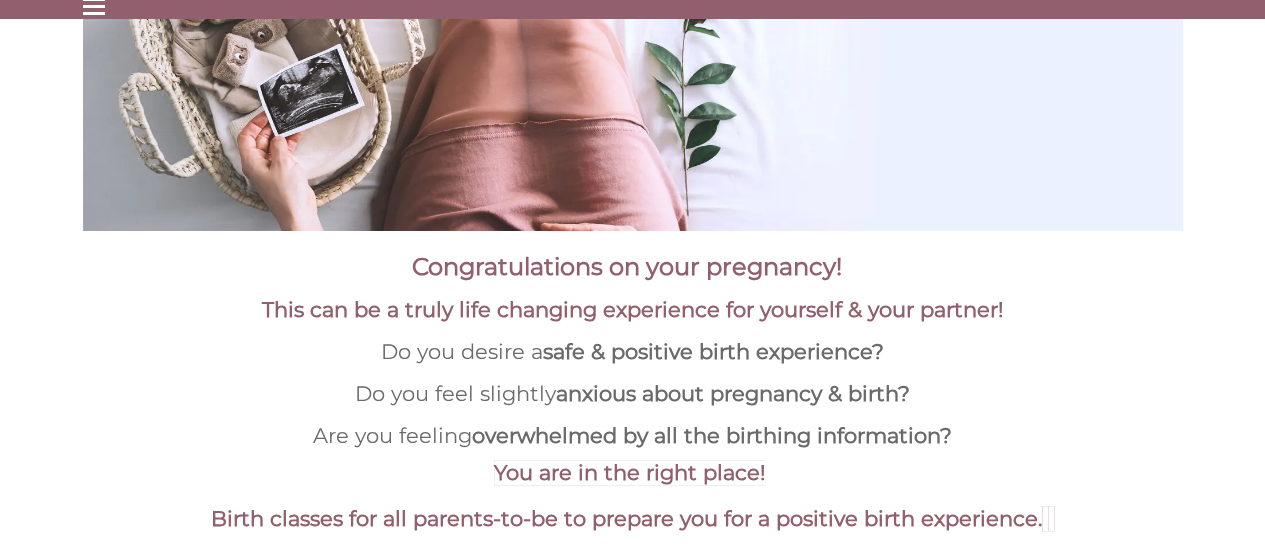 scroll, scrollTop: 0, scrollLeft: 0, axis: both 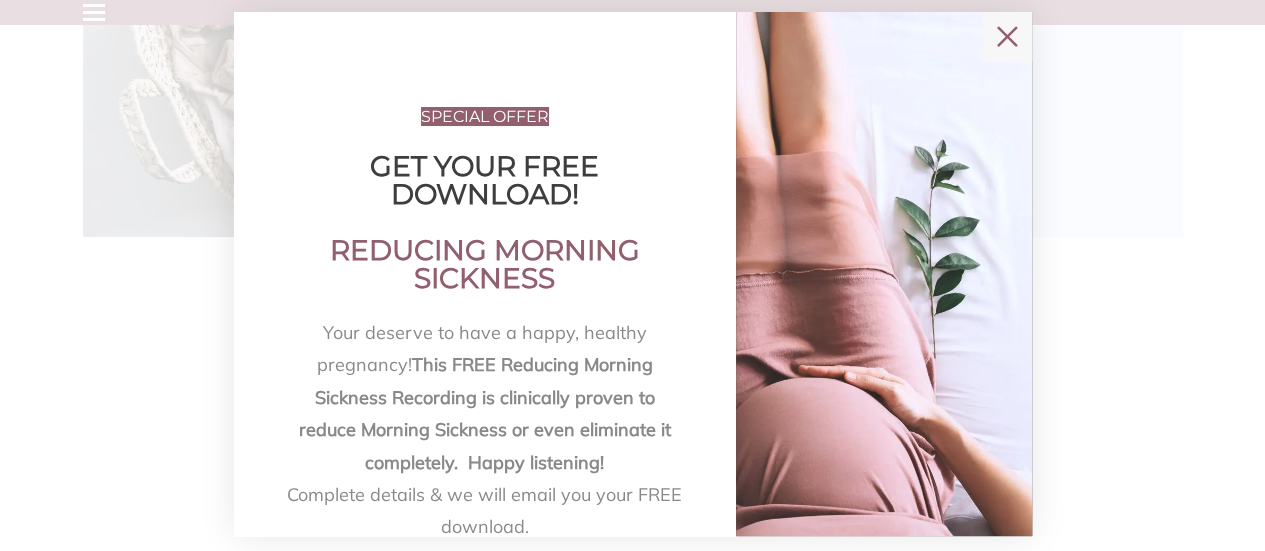 click on "✕" at bounding box center (1007, 37) 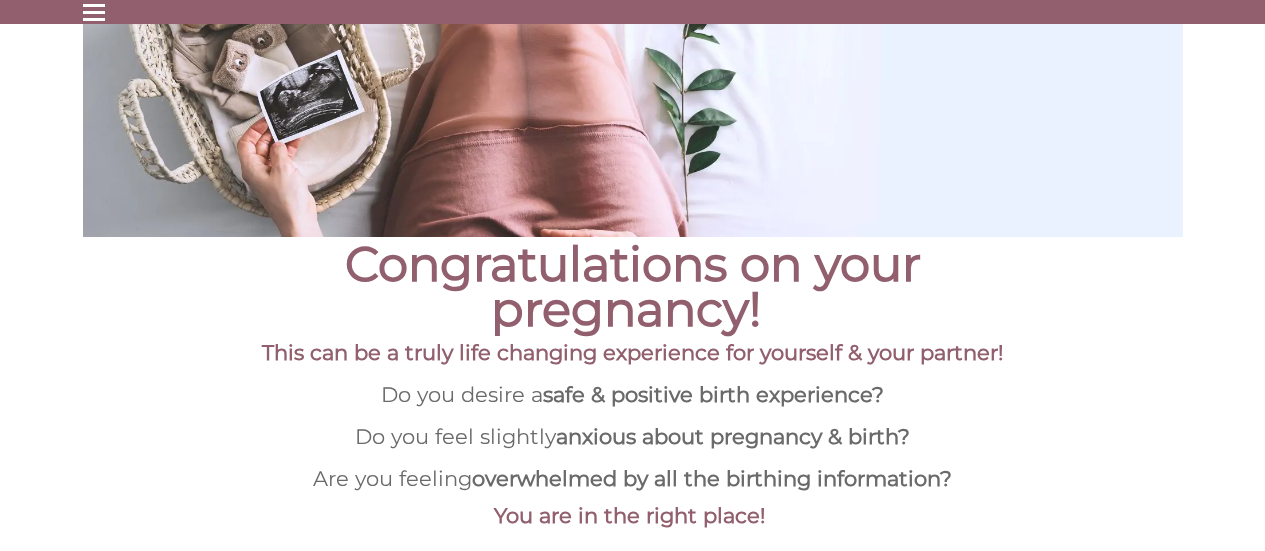 scroll, scrollTop: 0, scrollLeft: 0, axis: both 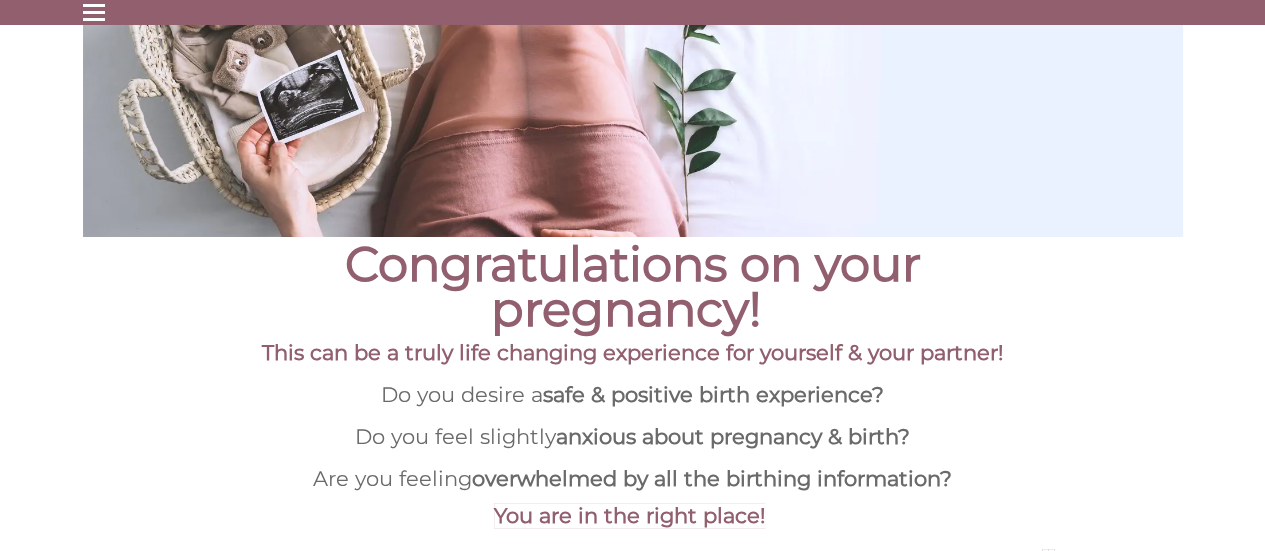 click on "Do you desire a  safe & positive birth experience?" at bounding box center [633, 394] 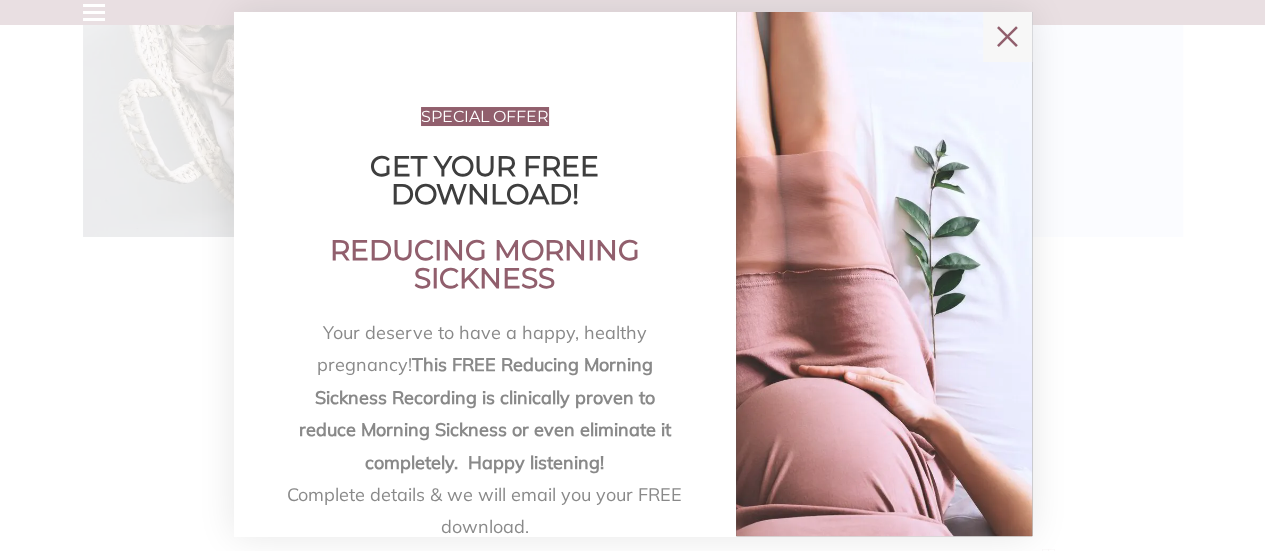 click on "✕" at bounding box center [1007, 37] 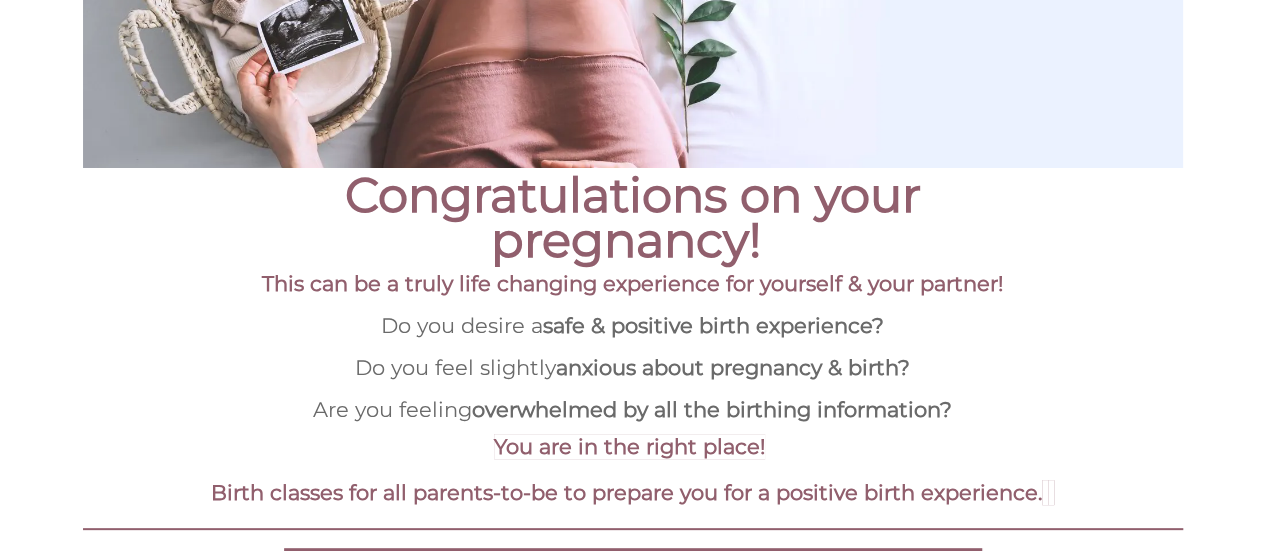 scroll, scrollTop: 100, scrollLeft: 0, axis: vertical 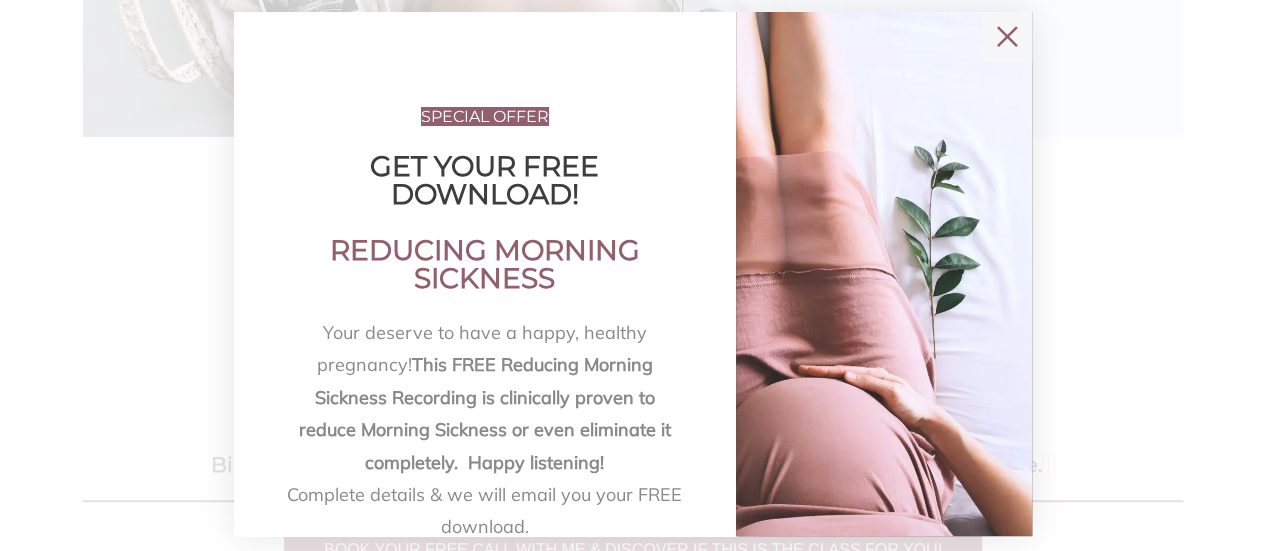 drag, startPoint x: 996, startPoint y: 41, endPoint x: 694, endPoint y: 0, distance: 304.77042 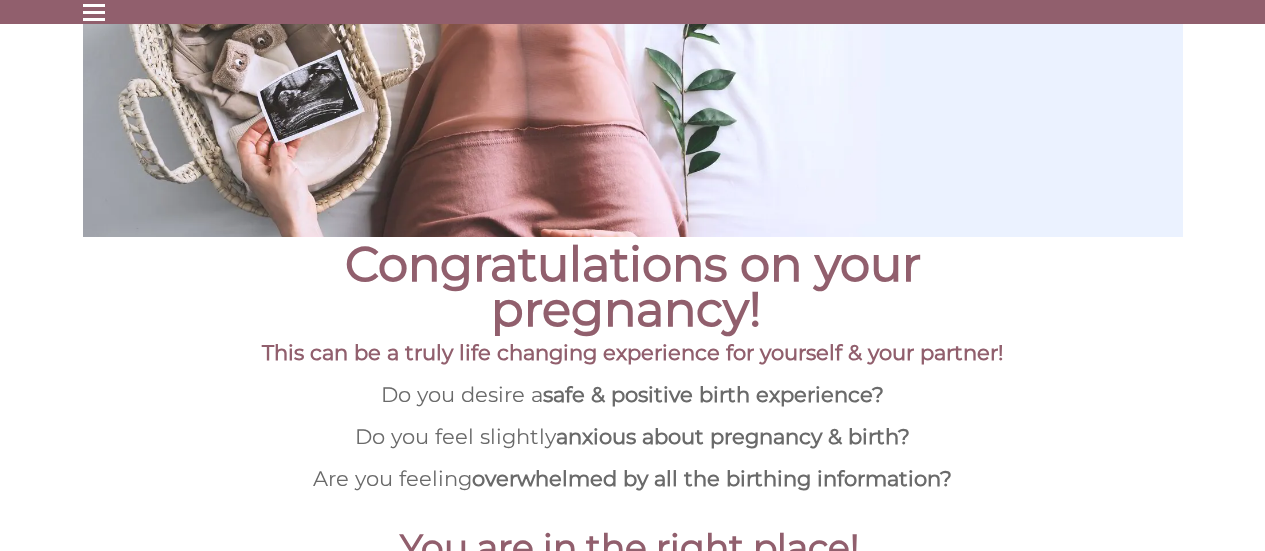scroll, scrollTop: 0, scrollLeft: 0, axis: both 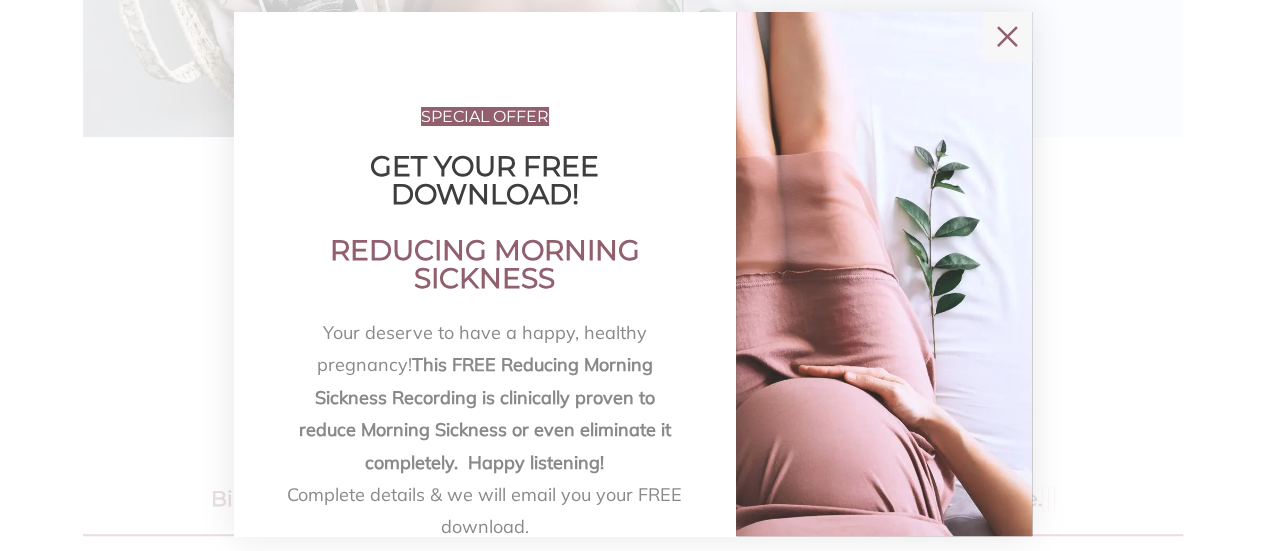 click on "✕" at bounding box center [1007, 37] 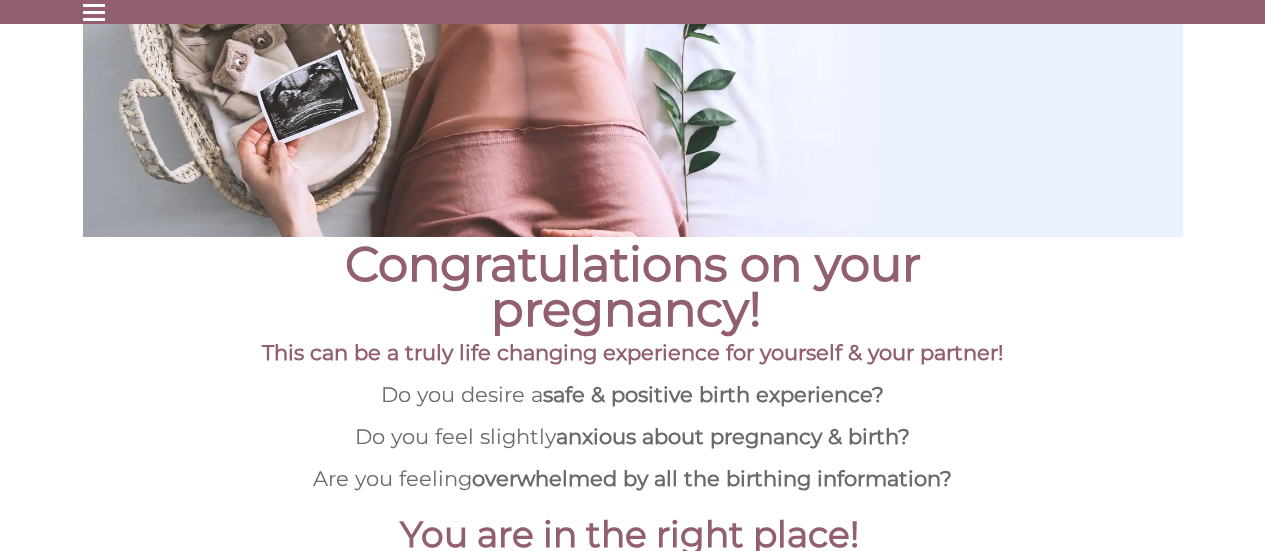 scroll, scrollTop: 0, scrollLeft: 0, axis: both 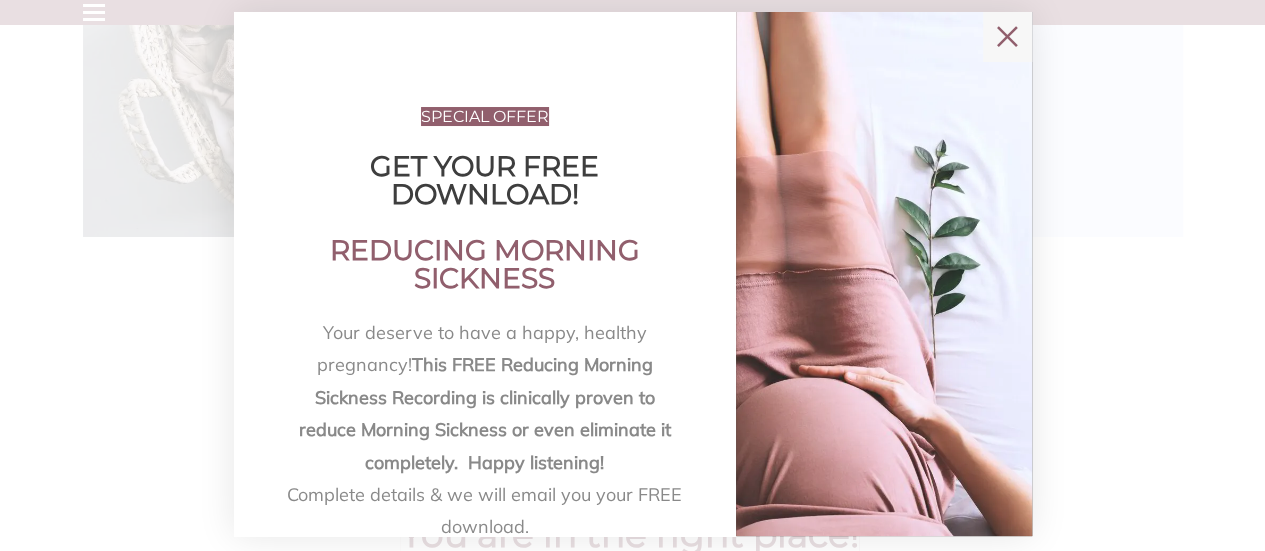 click on "✕" at bounding box center [1007, 37] 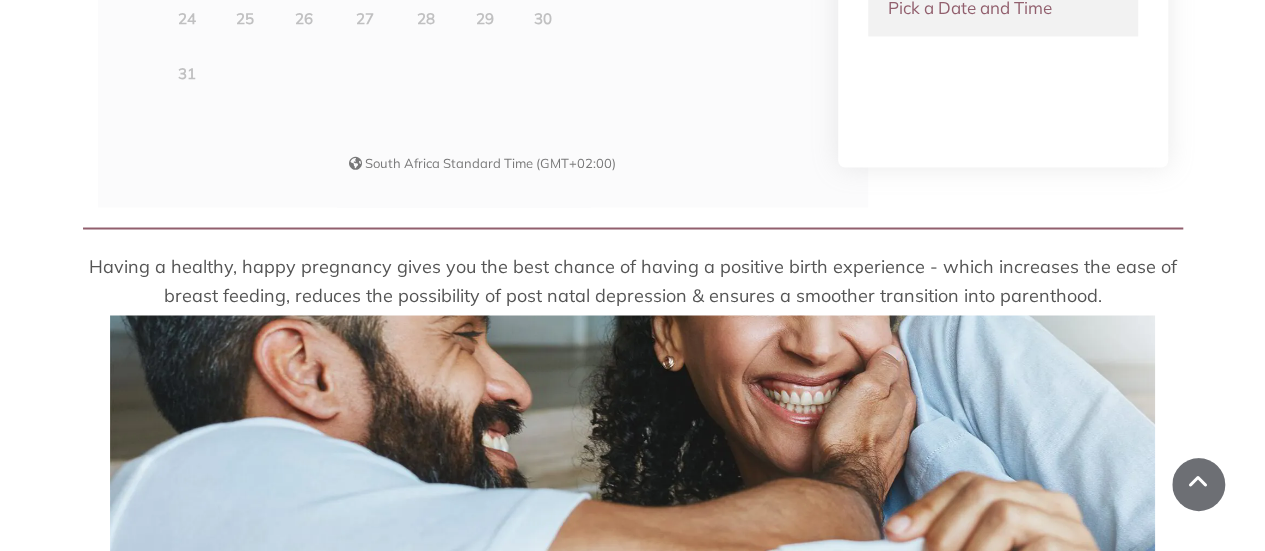 scroll, scrollTop: 1800, scrollLeft: 0, axis: vertical 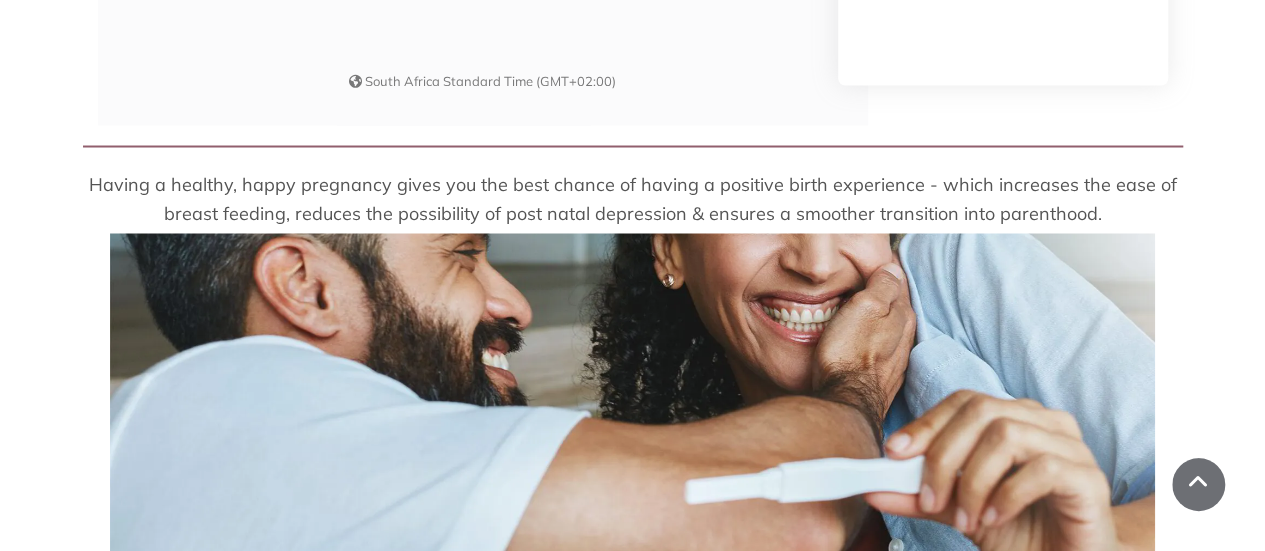 click on "Having a healthy, happy pregnancy gives you the best chance of having a positive birth experience - which increases the ease of breast feeding, reduces the possibility of post natal depression & ensures a smoother transition into parenthood." at bounding box center [633, 198] 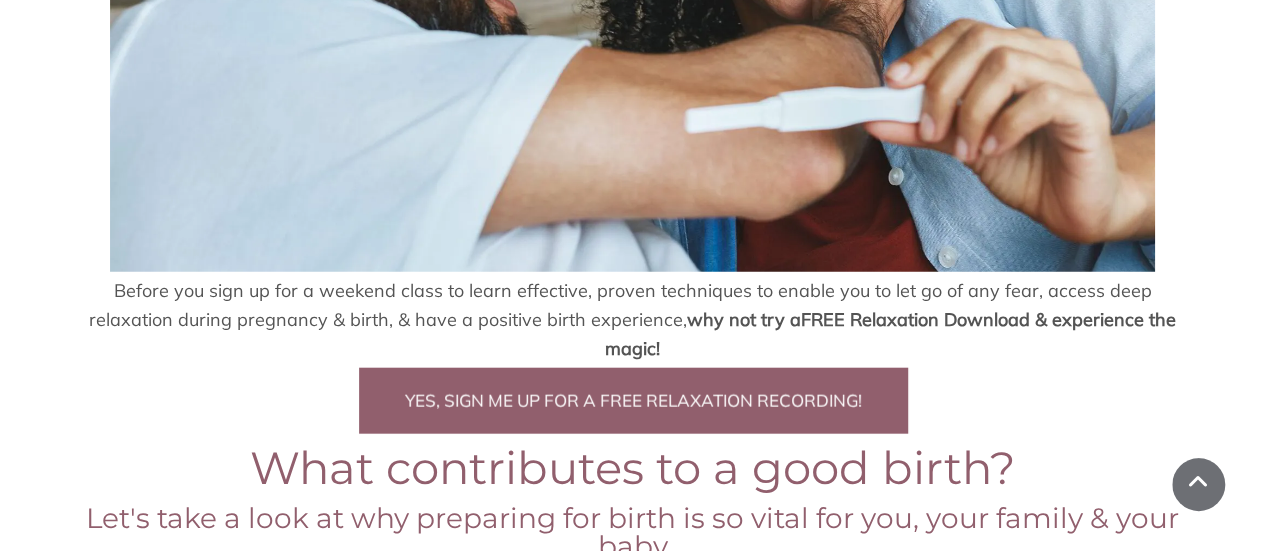 scroll, scrollTop: 2100, scrollLeft: 0, axis: vertical 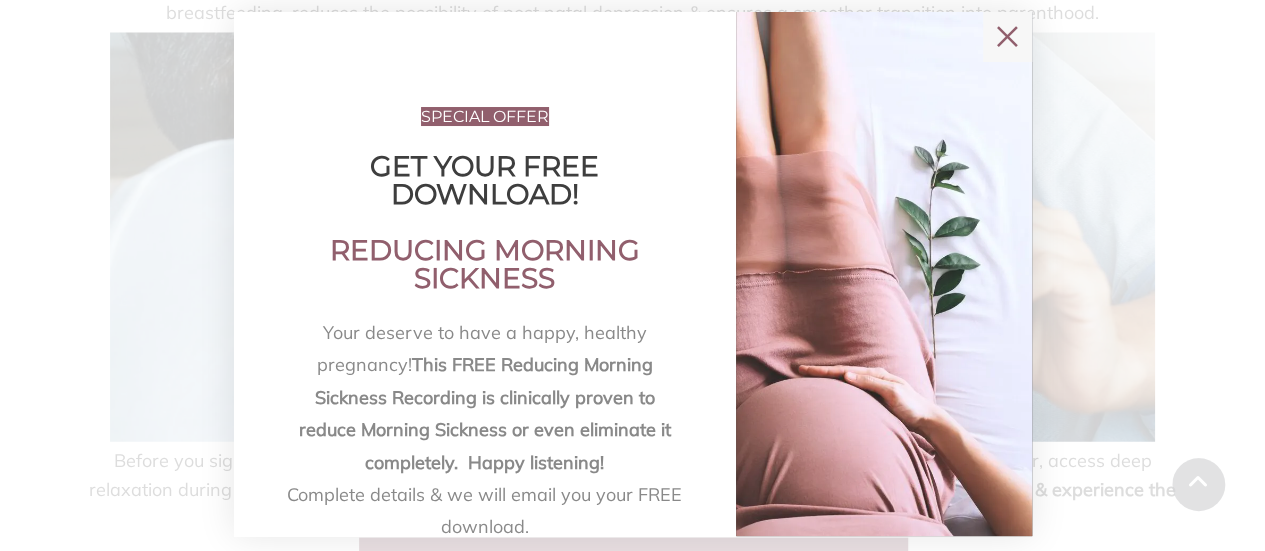 click on "✕" at bounding box center (1007, 37) 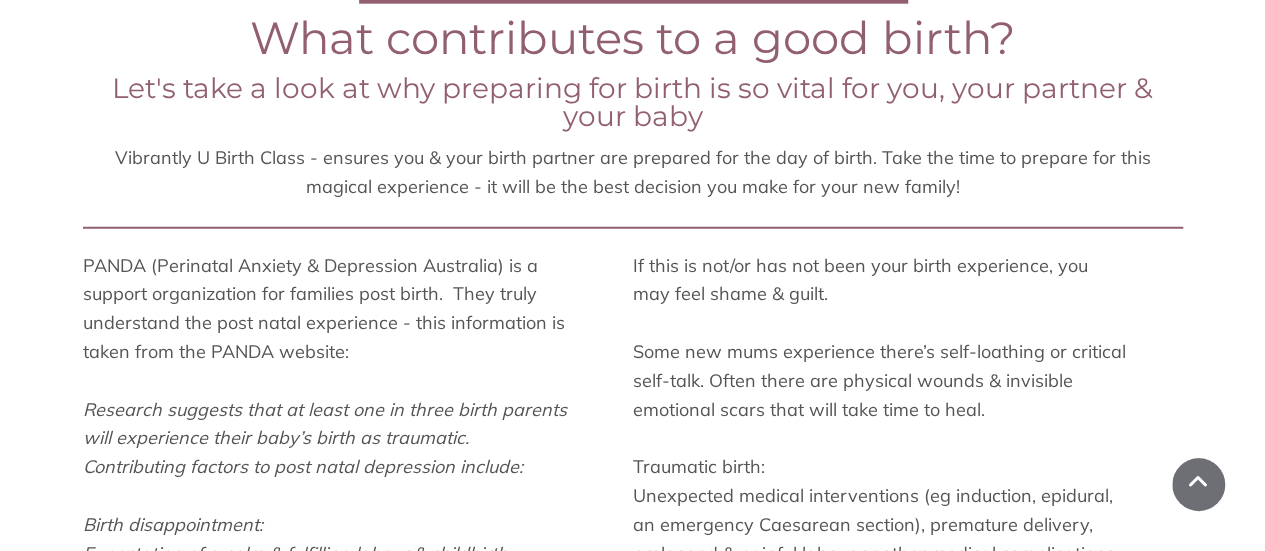scroll, scrollTop: 2400, scrollLeft: 0, axis: vertical 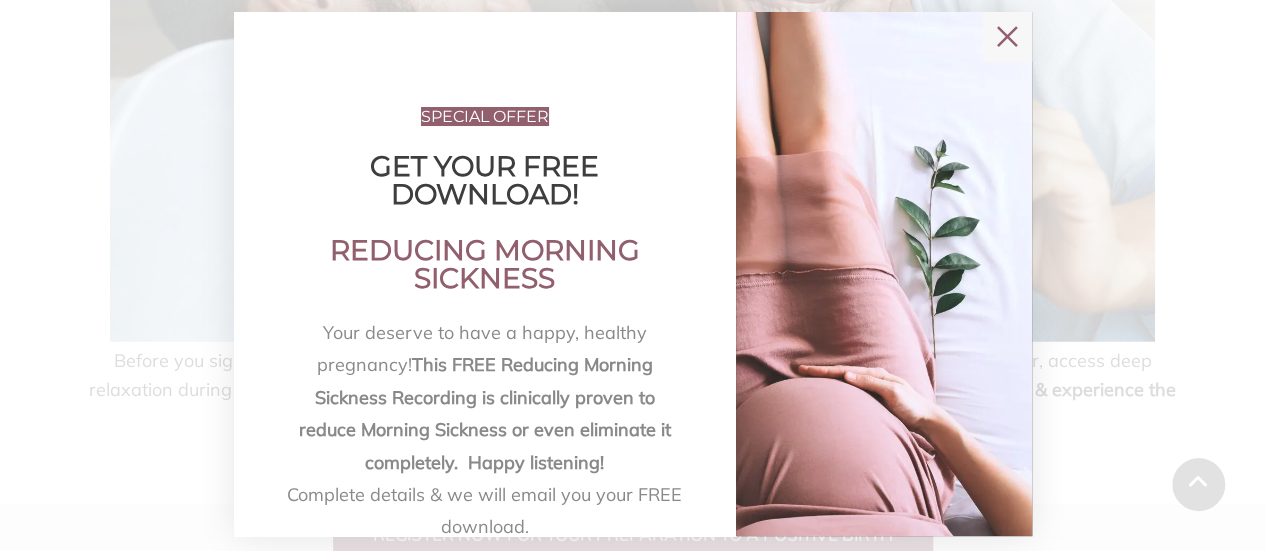 click on "✕" at bounding box center (1007, 37) 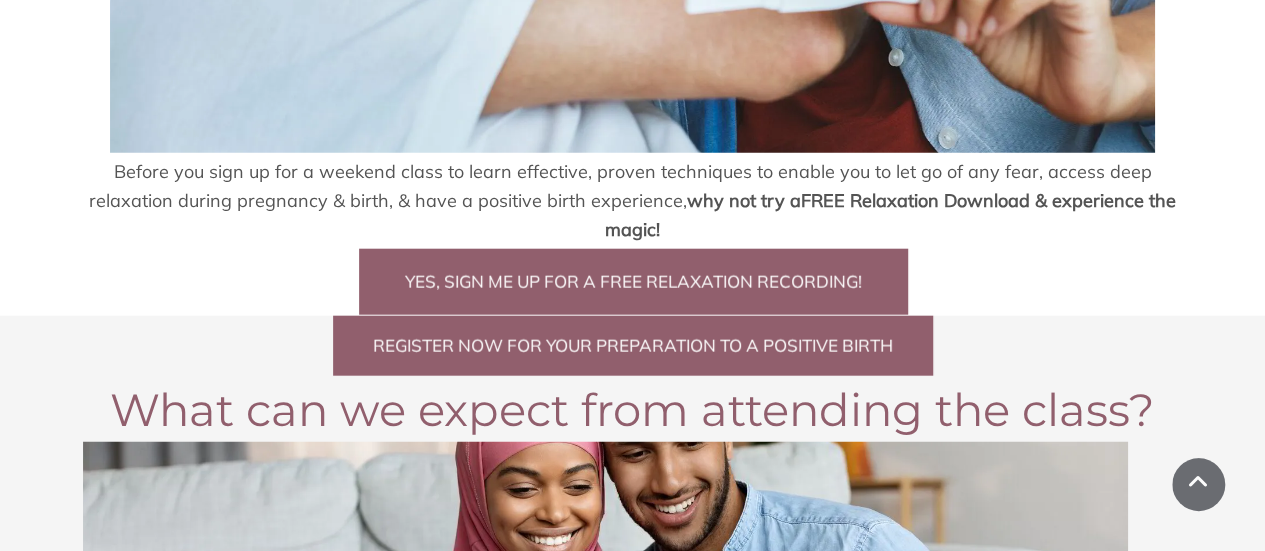 scroll, scrollTop: 2200, scrollLeft: 0, axis: vertical 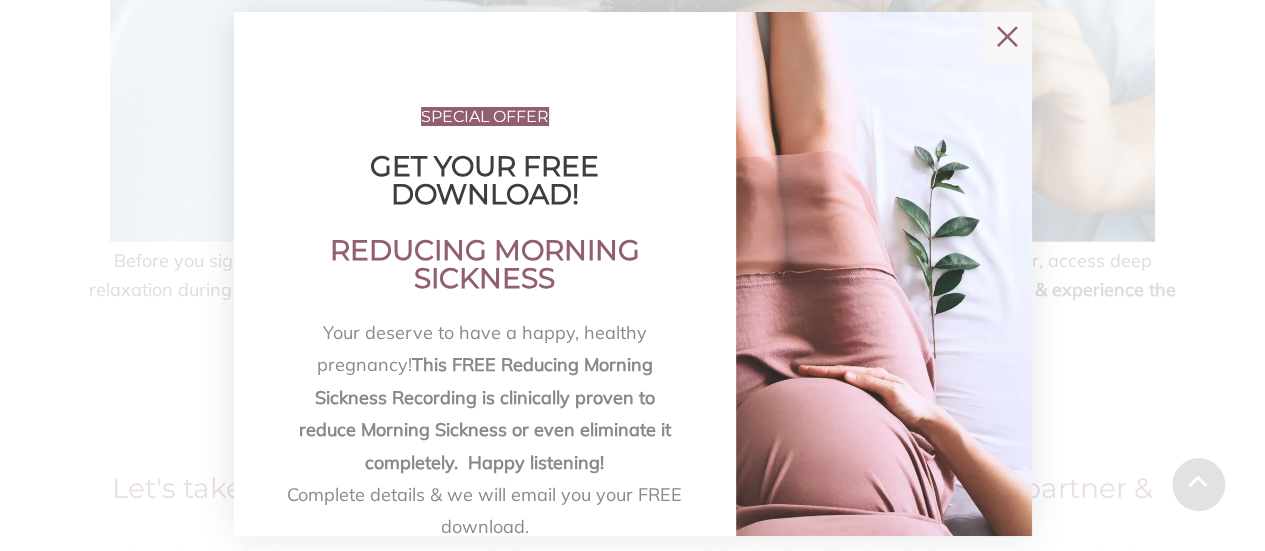 click on "✕" at bounding box center [1007, 37] 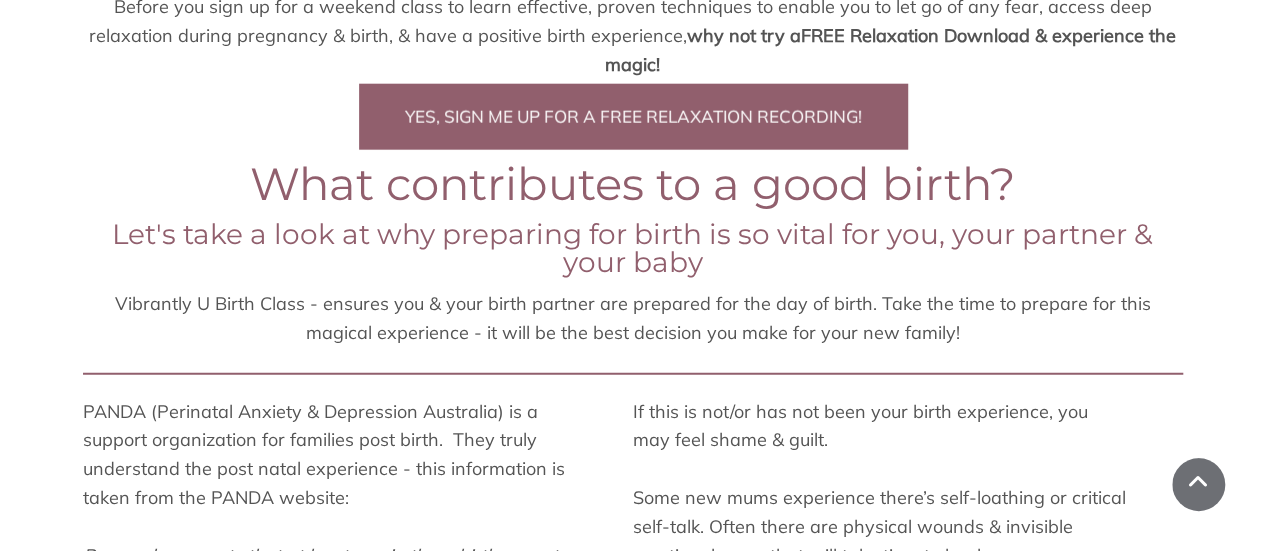 scroll, scrollTop: 2200, scrollLeft: 0, axis: vertical 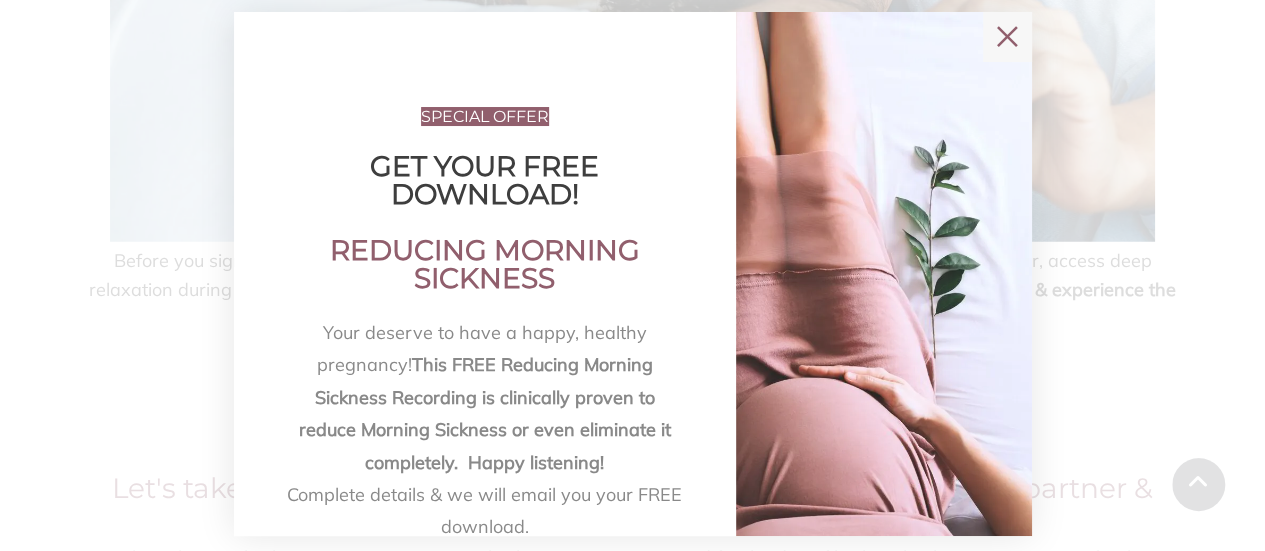 click on "✕" at bounding box center (1007, 37) 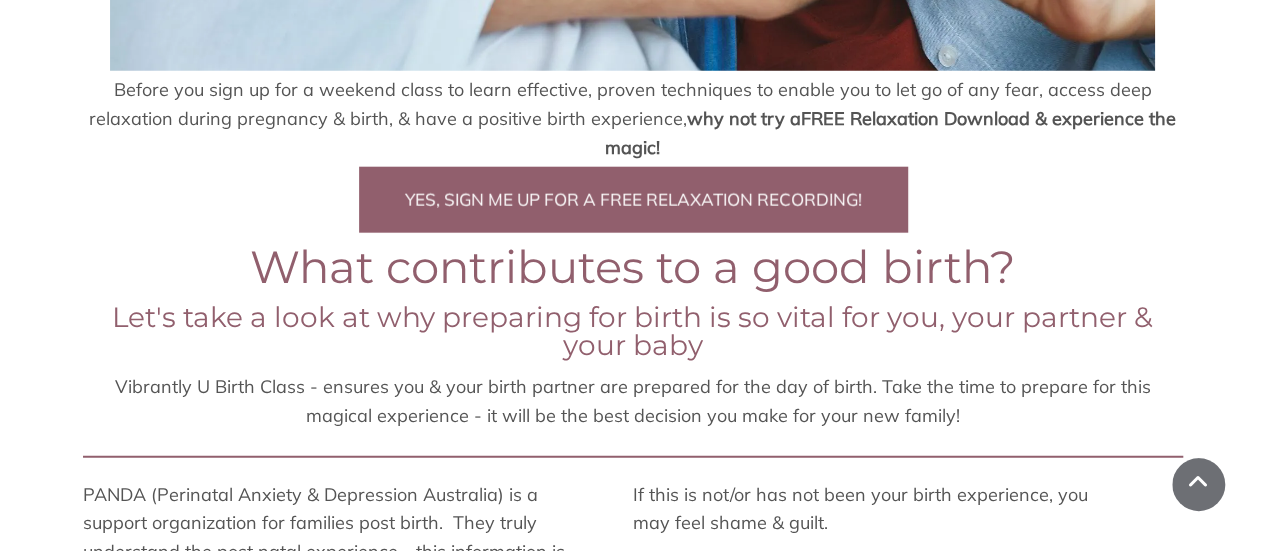 scroll, scrollTop: 2400, scrollLeft: 0, axis: vertical 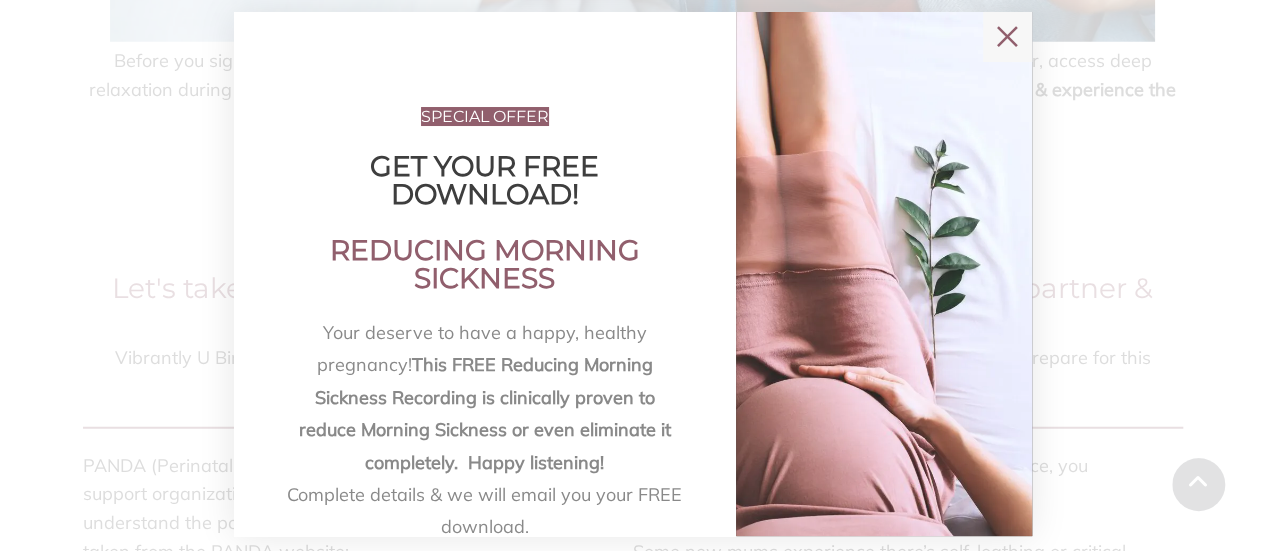click on "✕" at bounding box center [1007, 37] 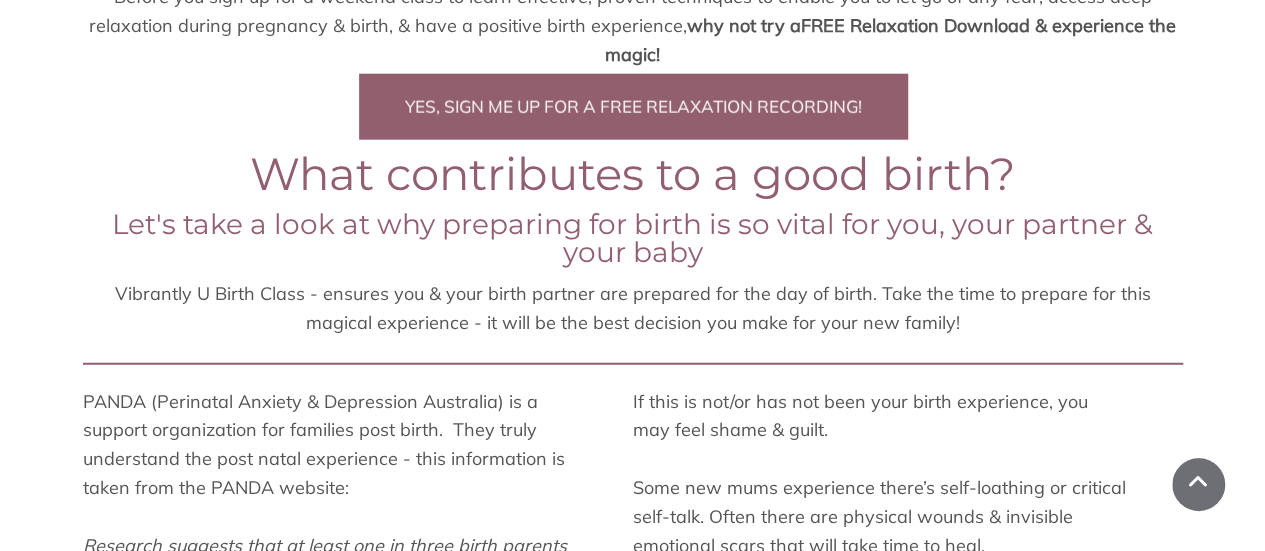 scroll, scrollTop: 2200, scrollLeft: 0, axis: vertical 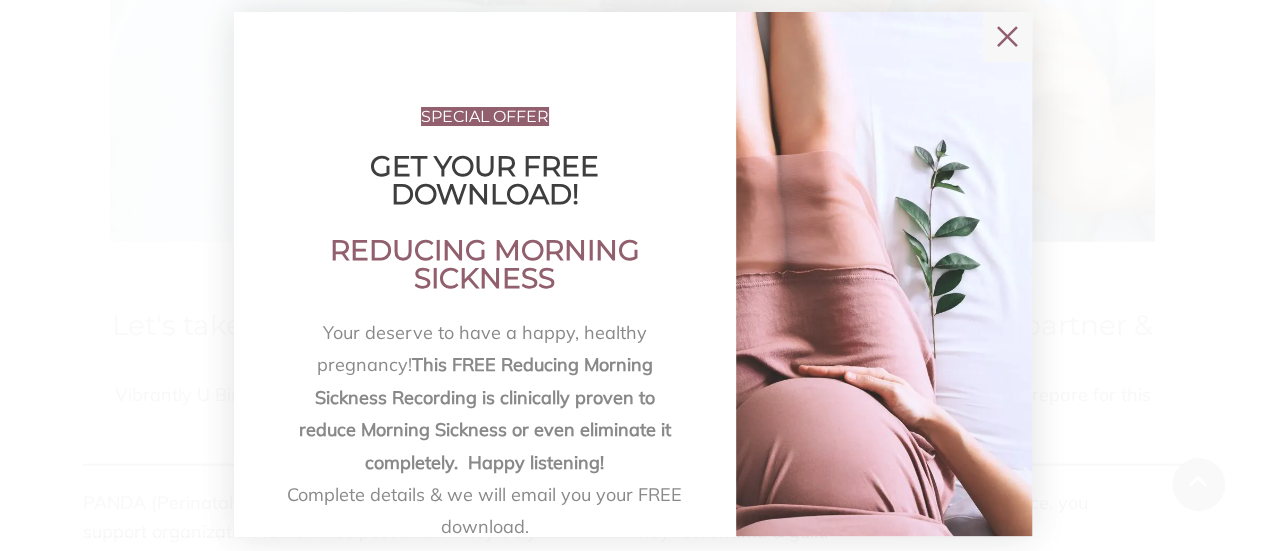 click on "✕" at bounding box center (1007, 37) 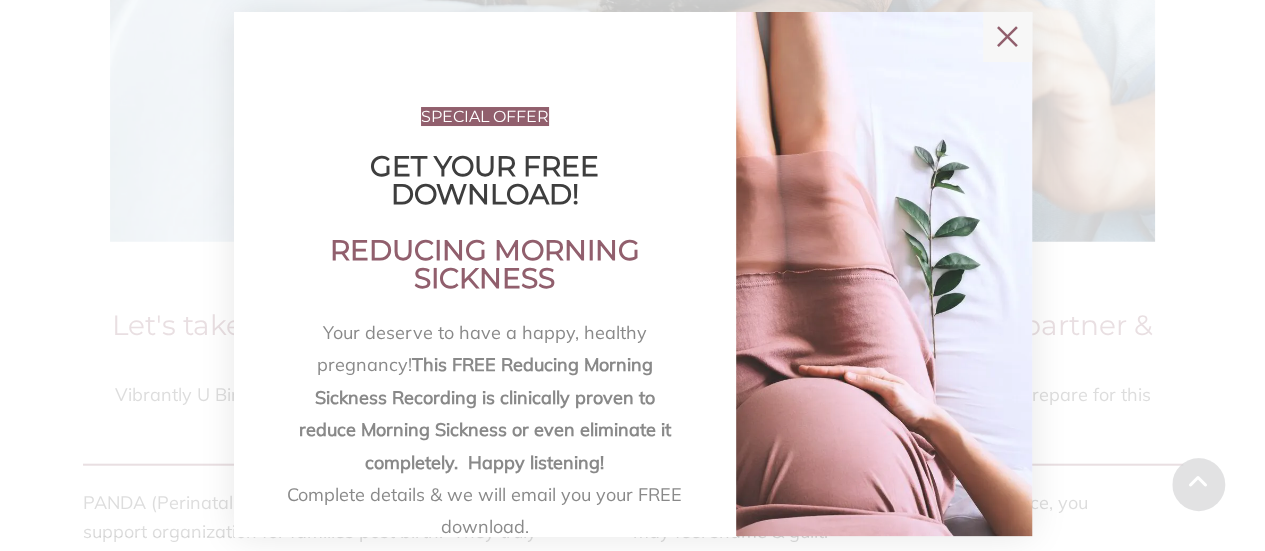 click on "✕" at bounding box center (1007, 37) 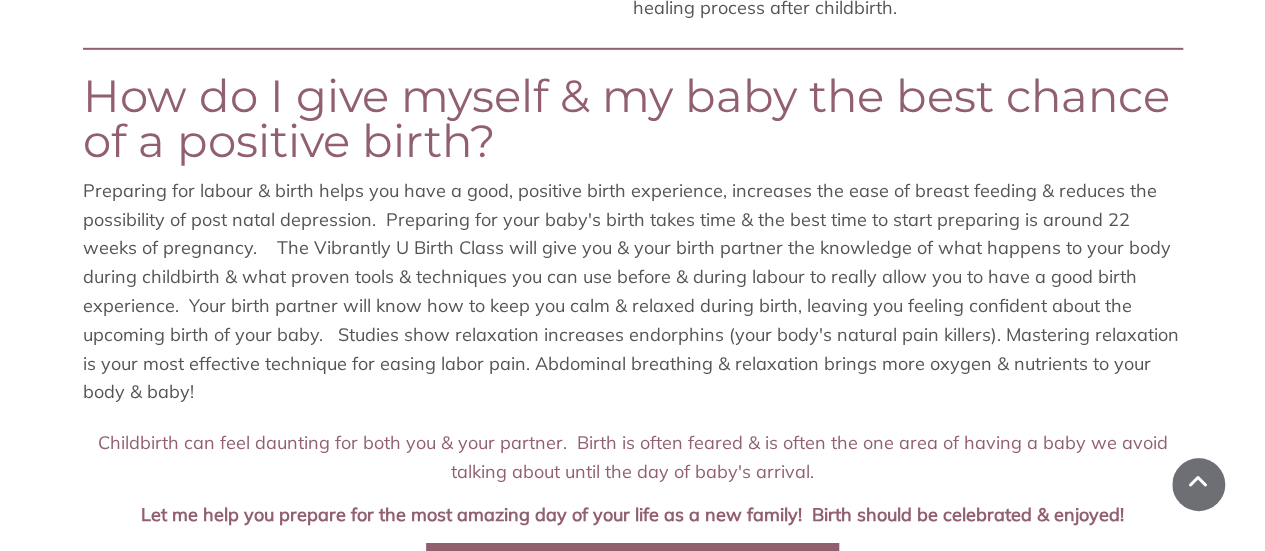 scroll, scrollTop: 3100, scrollLeft: 0, axis: vertical 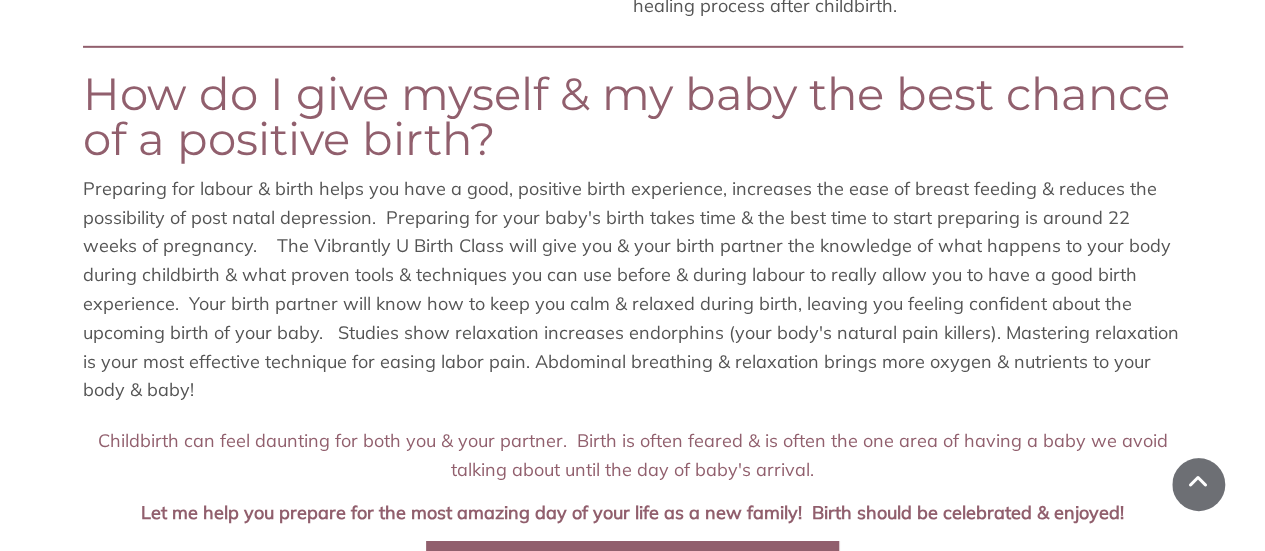click on "Preparing for labour & birth helps you have a good, positive birth experience, increases the ease of breast feeding & reduces the possibility of post natal depression.  Preparing for your baby's birth takes time & the best time to start preparing is around 22 weeks of pregnancy.
The Vibrantly U Birth Class will give you & your birth partner the knowledge of what happens to your body during childbirth & what proven tools & techniques you can use before & during labour to really allow you to have a good birth experience.  Your birth partner will know how to keep you calm & relaxed during birth, leaving you feeling confident about the upcoming birth of your baby.
Studies show relaxation increases endorphins (your body's natural pain killers). Mastering relaxation is your most effective technique for easing labor pain. Abdominal breathing & relaxation brings more oxygen & nutrients to your body & baby!" at bounding box center (633, 290) 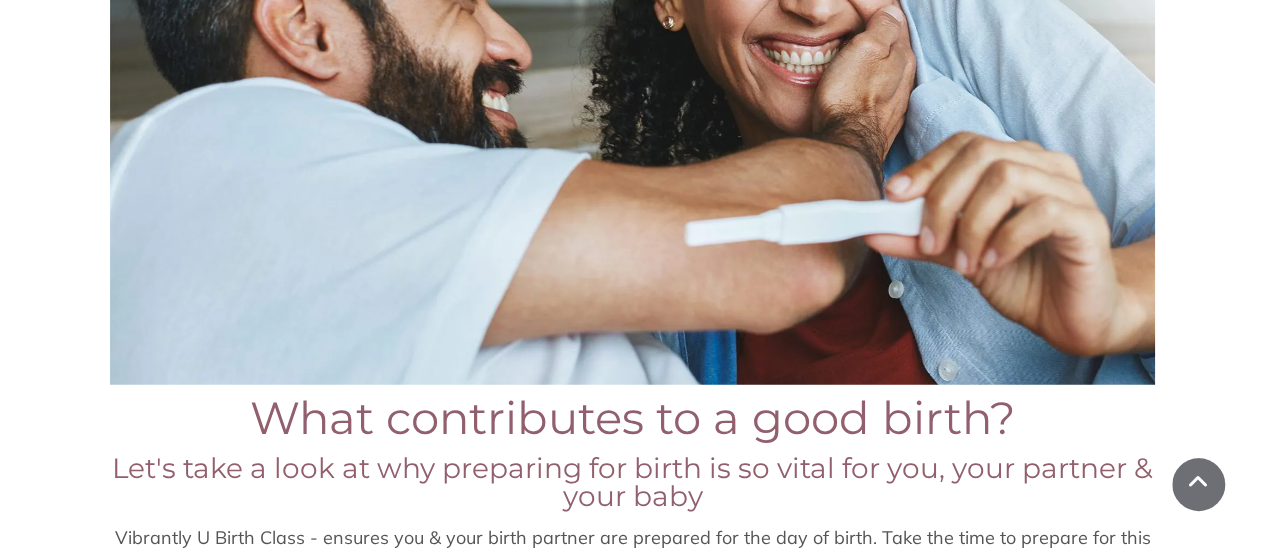 scroll, scrollTop: 2200, scrollLeft: 0, axis: vertical 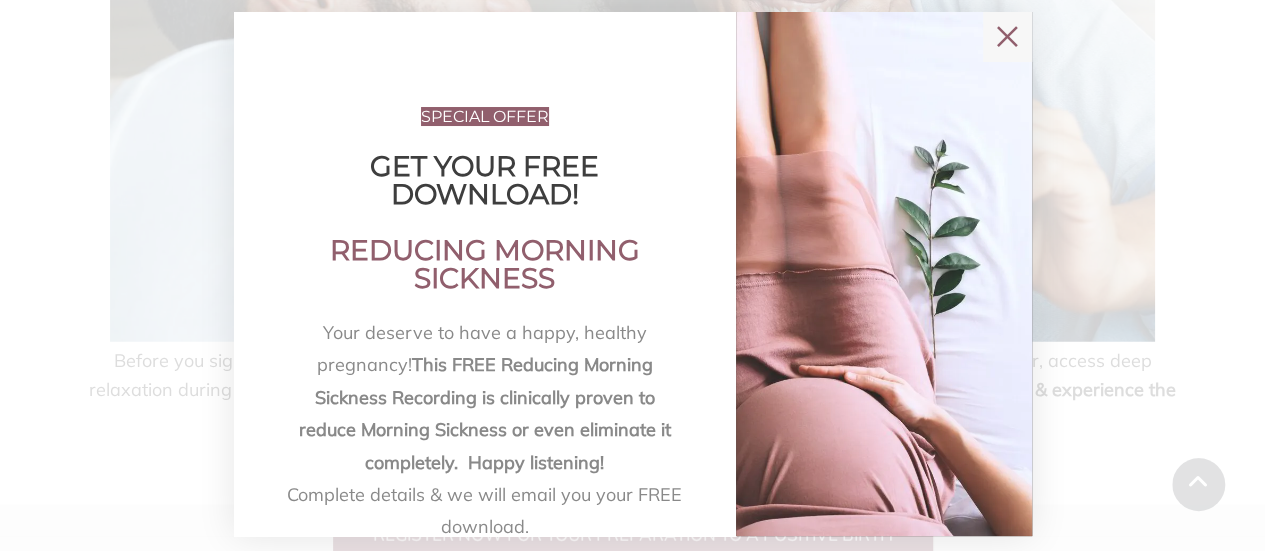 click on "✕" at bounding box center (1007, 37) 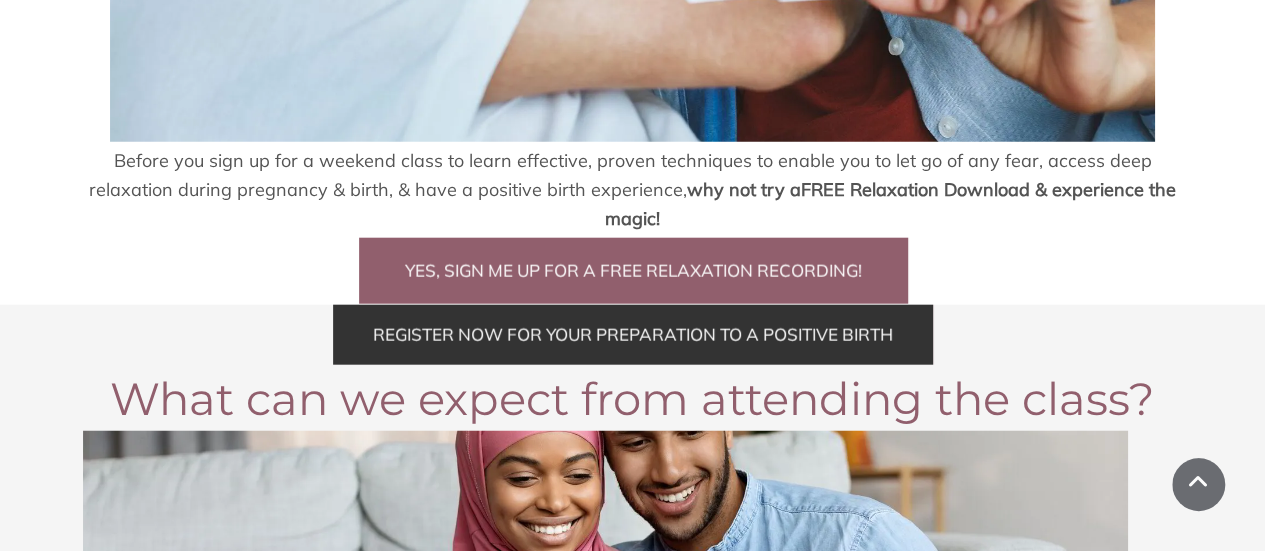 scroll, scrollTop: 2300, scrollLeft: 0, axis: vertical 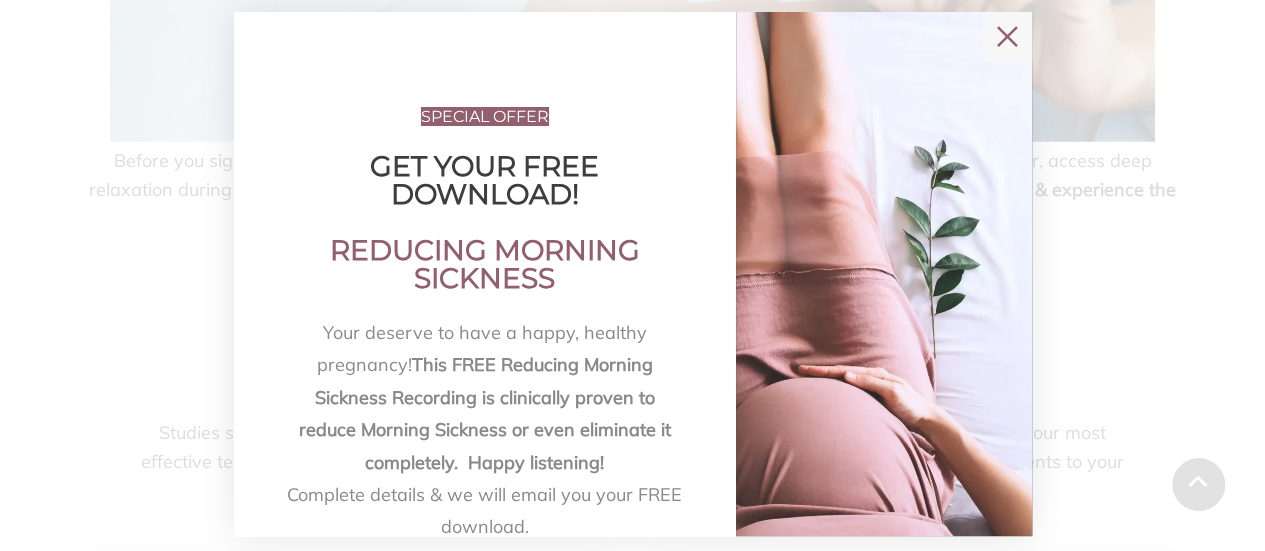 click on "✕" at bounding box center [1007, 37] 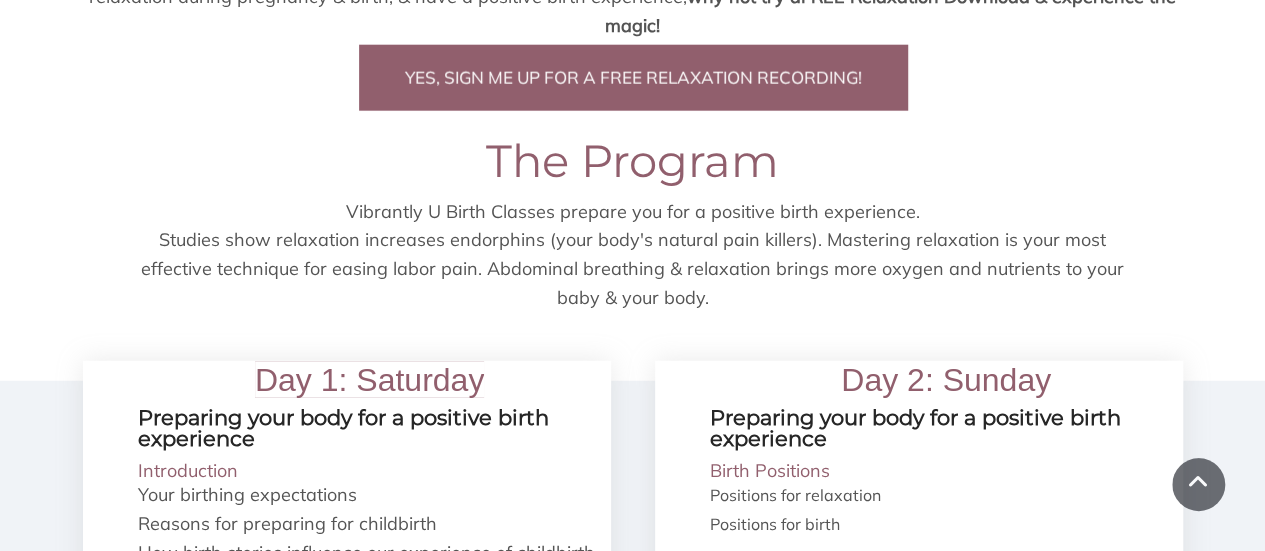 scroll, scrollTop: 2500, scrollLeft: 0, axis: vertical 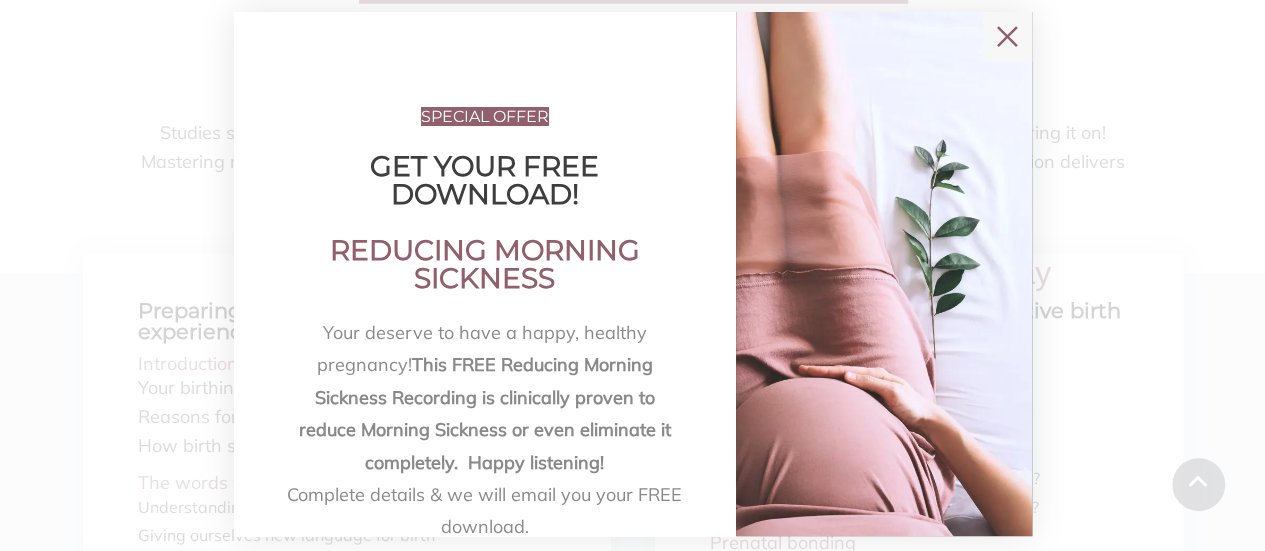 click on "✕" at bounding box center (1007, 37) 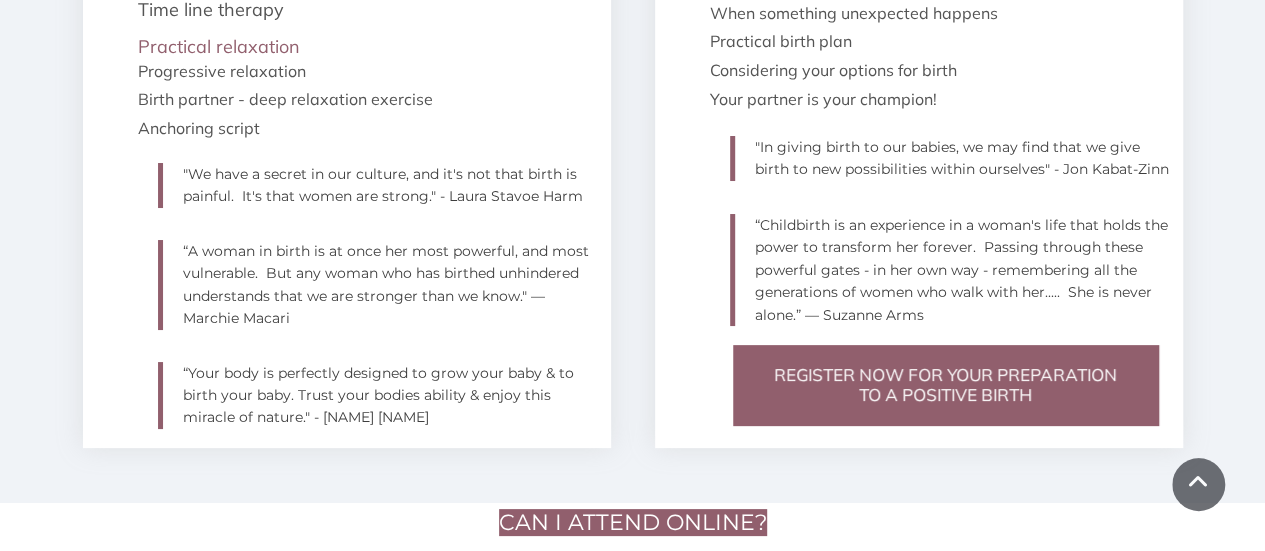 scroll, scrollTop: 4000, scrollLeft: 0, axis: vertical 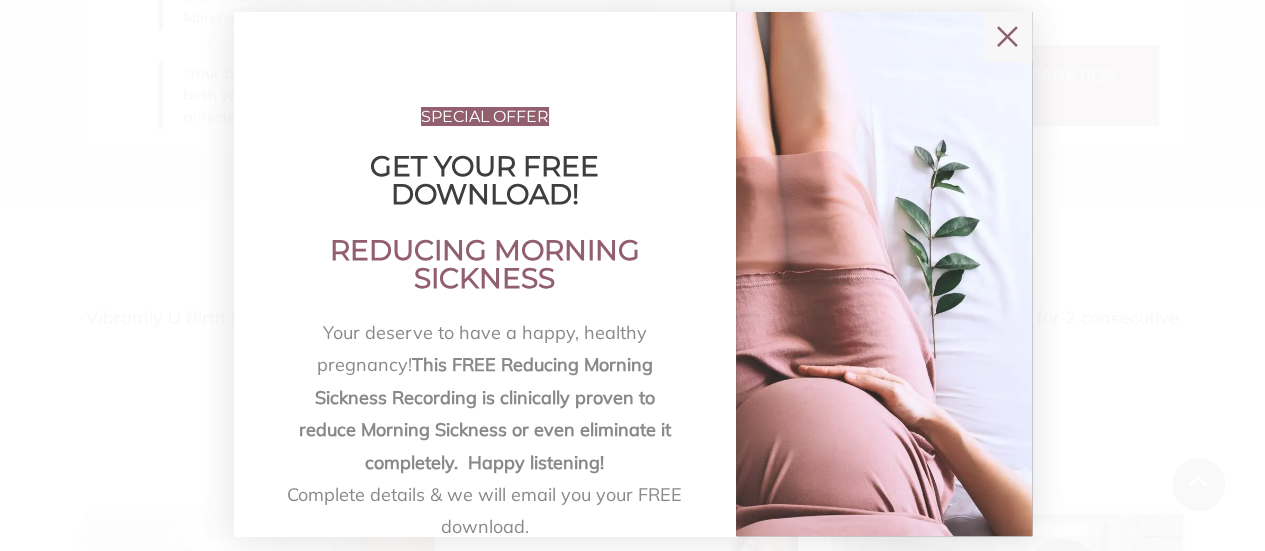 click on "✕" at bounding box center (1007, 37) 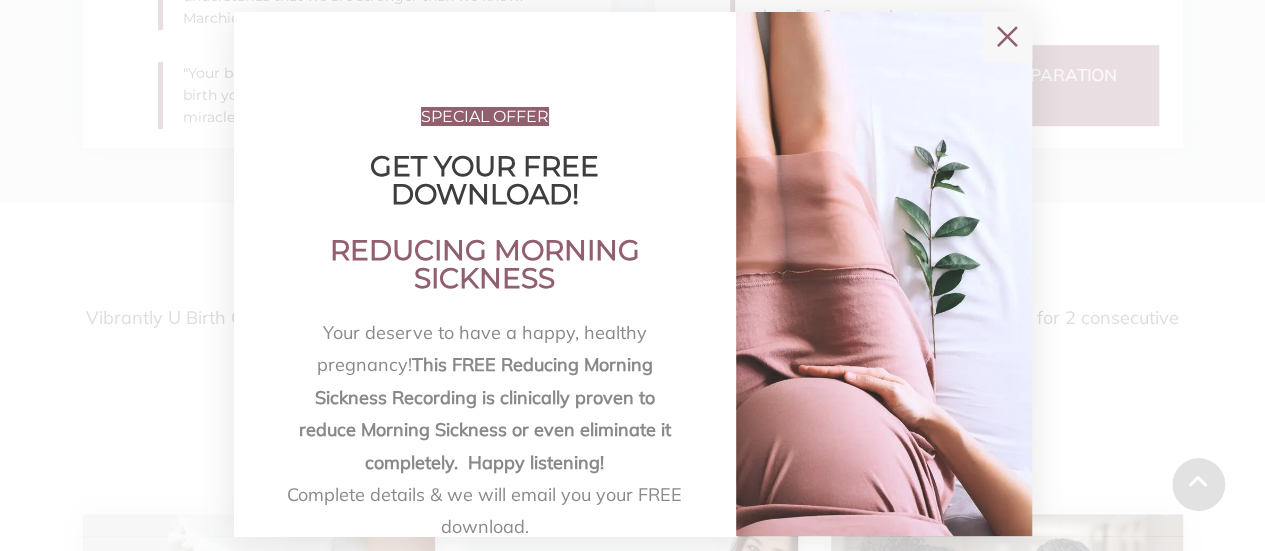 click on "✕" at bounding box center [1007, 37] 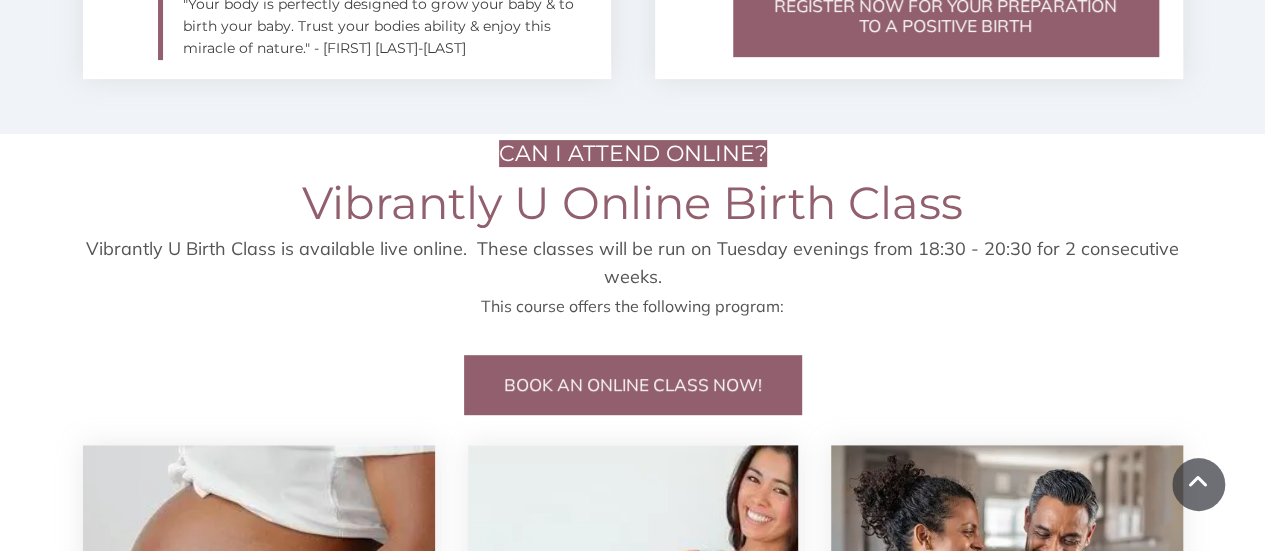 scroll, scrollTop: 4100, scrollLeft: 0, axis: vertical 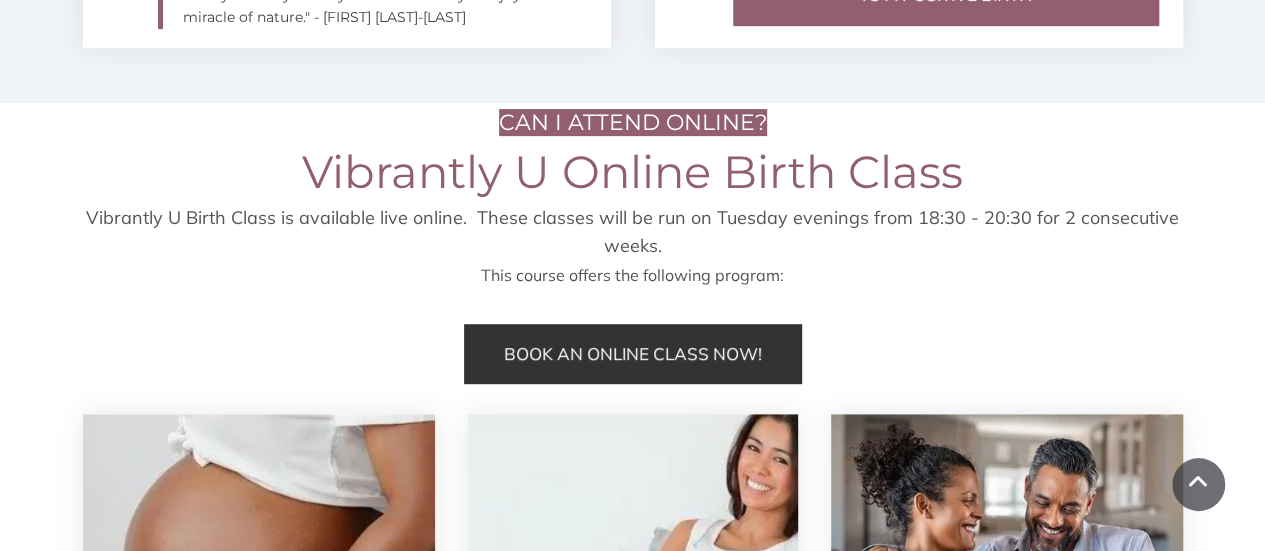 click on "BOOK AN ONLINE CLASS NOW!" at bounding box center [633, 353] 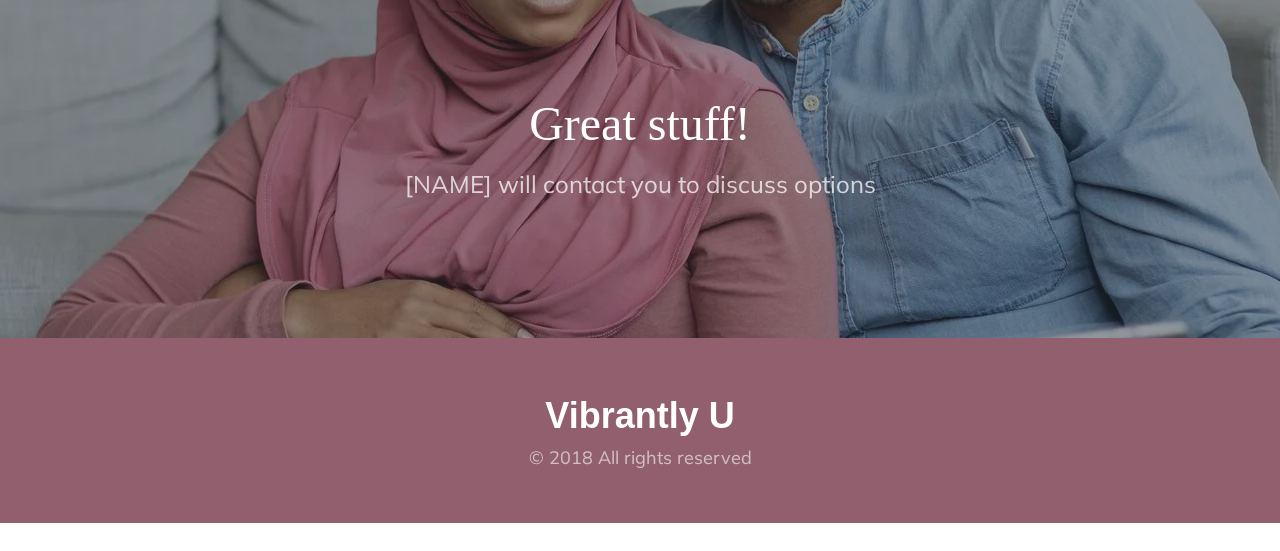 scroll, scrollTop: 0, scrollLeft: 0, axis: both 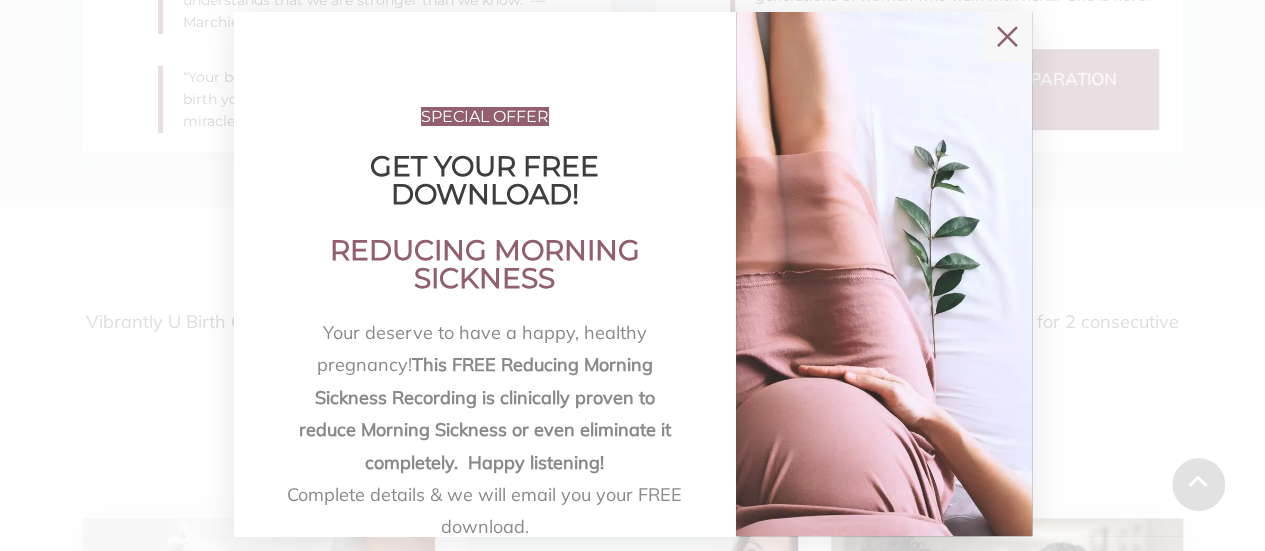 drag, startPoint x: 1011, startPoint y: 39, endPoint x: 974, endPoint y: 115, distance: 84.5281 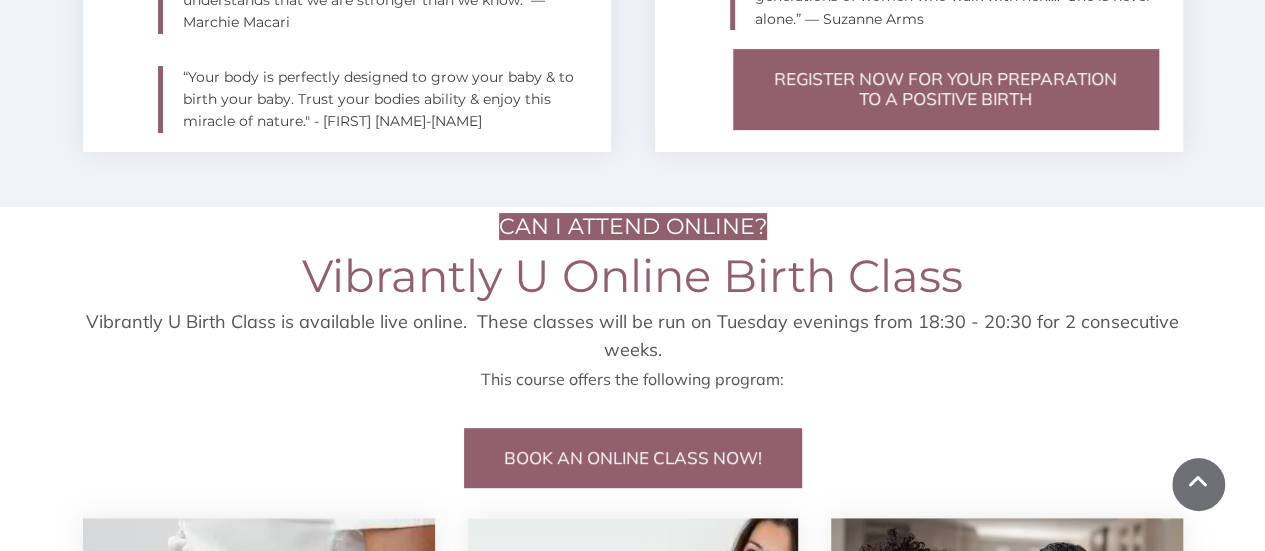 click at bounding box center (633, 408) 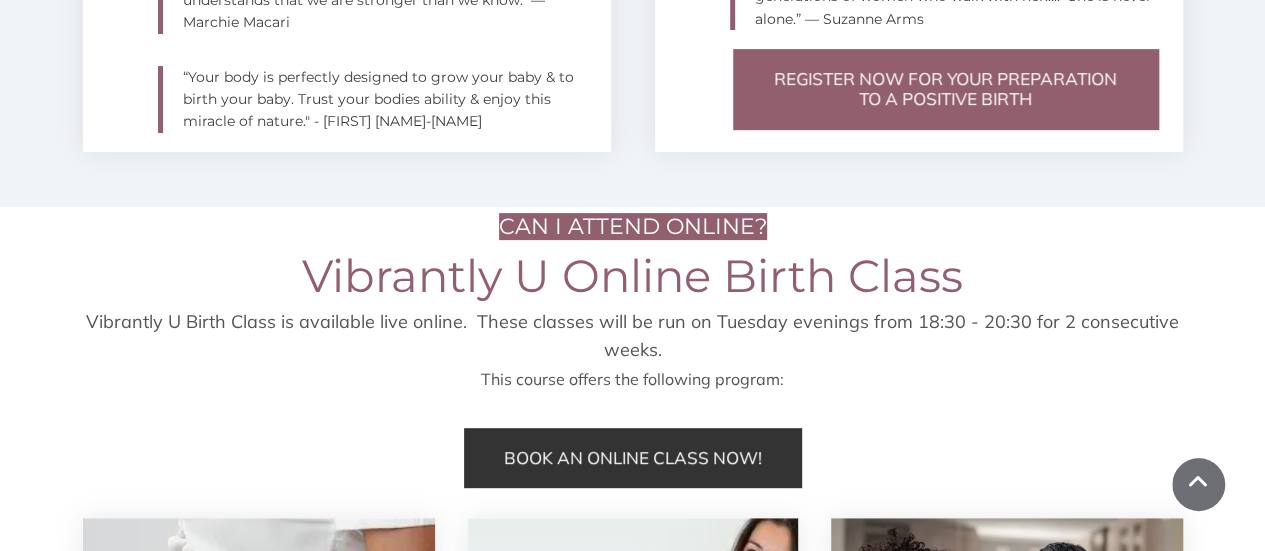 click on "BOOK AN ONLINE CLASS NOW!" at bounding box center (633, 457) 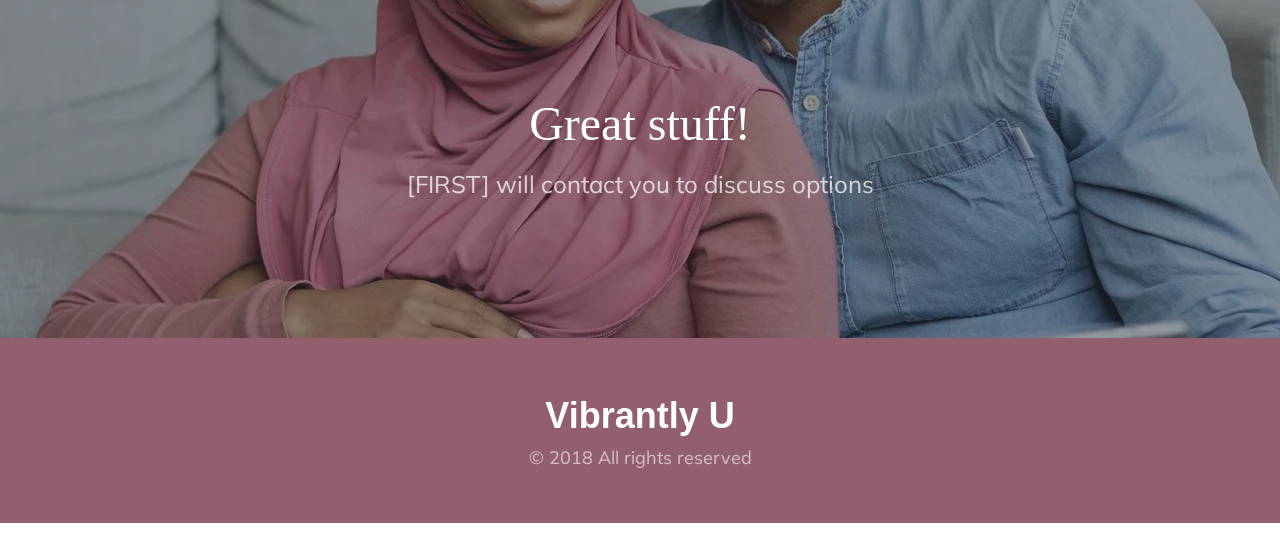 scroll, scrollTop: 0, scrollLeft: 0, axis: both 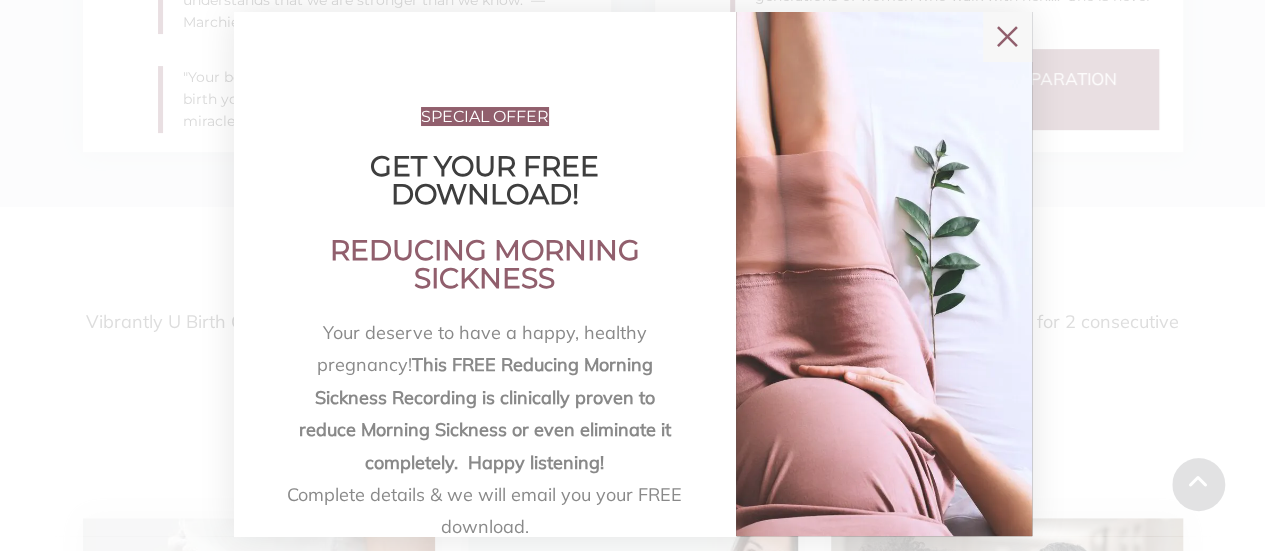 click on "✕" at bounding box center (1007, 37) 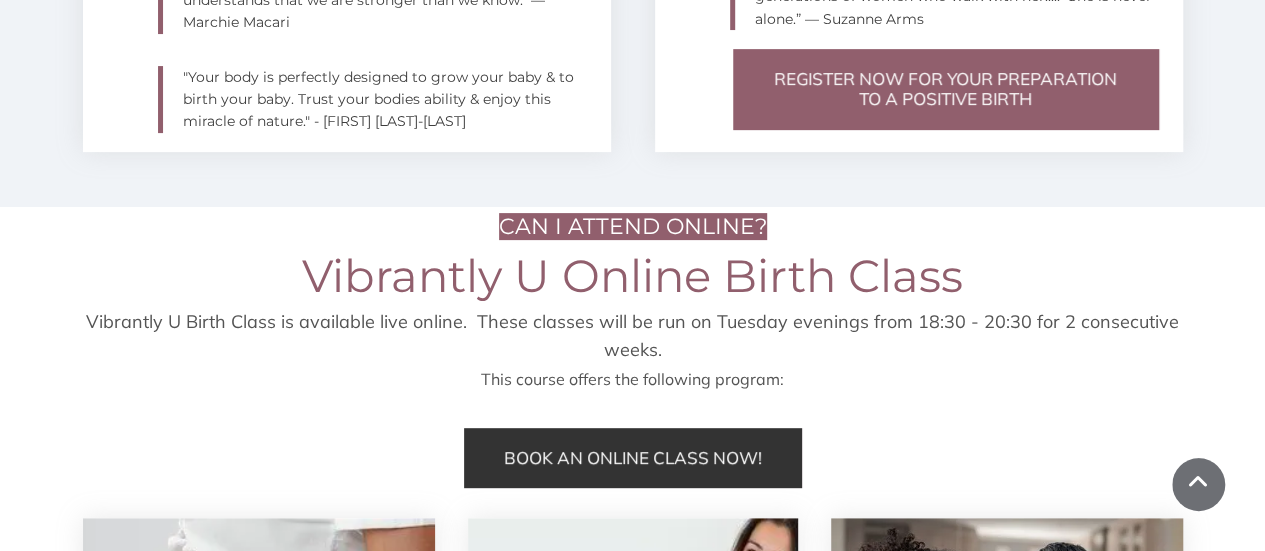 click on "BOOK AN ONLINE CLASS NOW!" at bounding box center [633, 458] 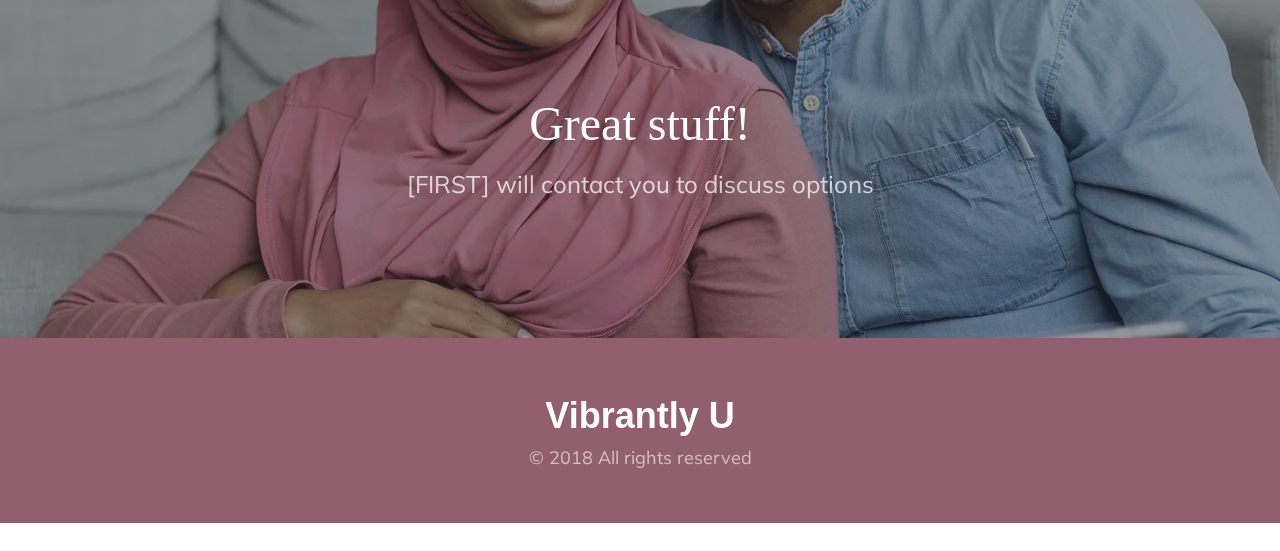 scroll, scrollTop: 0, scrollLeft: 0, axis: both 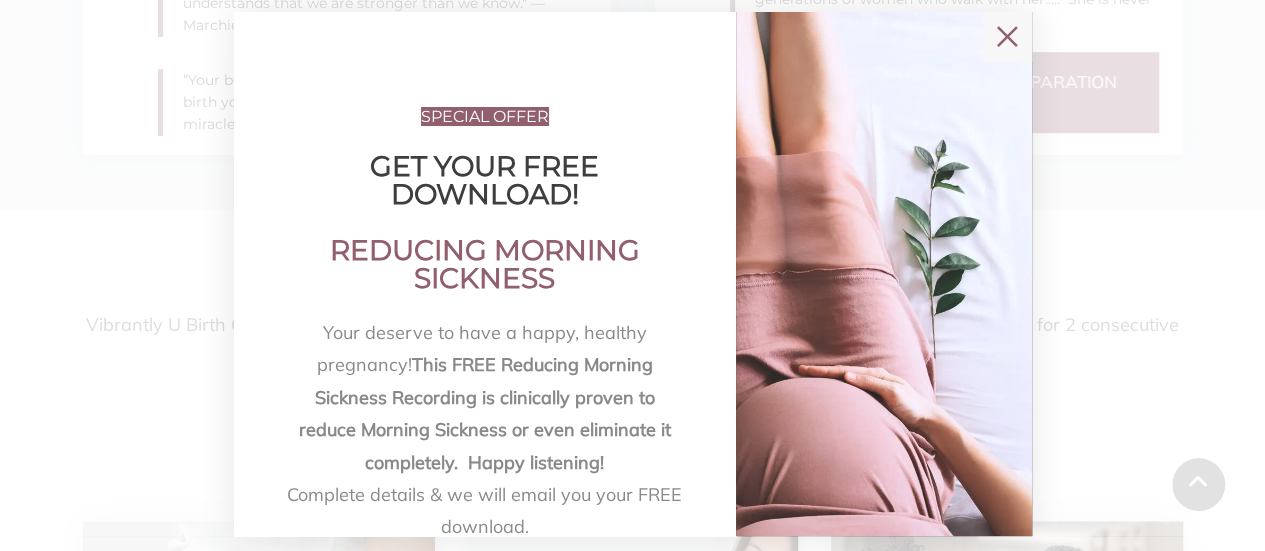click on "✕" at bounding box center (1007, 37) 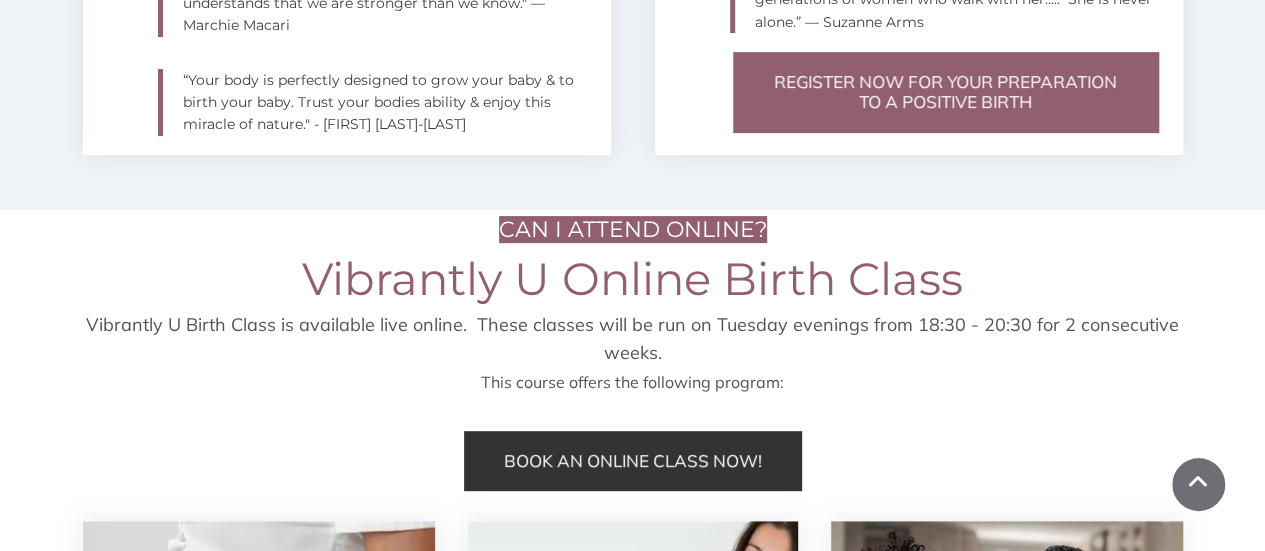 click on "BOOK AN ONLINE CLASS NOW!" at bounding box center [633, 460] 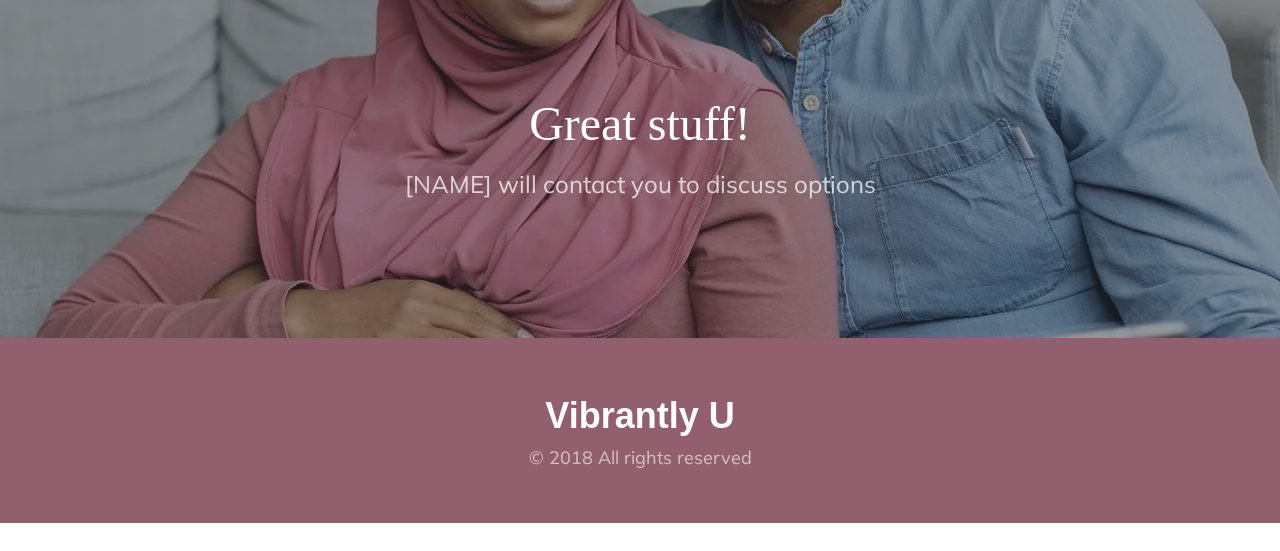 scroll, scrollTop: 0, scrollLeft: 0, axis: both 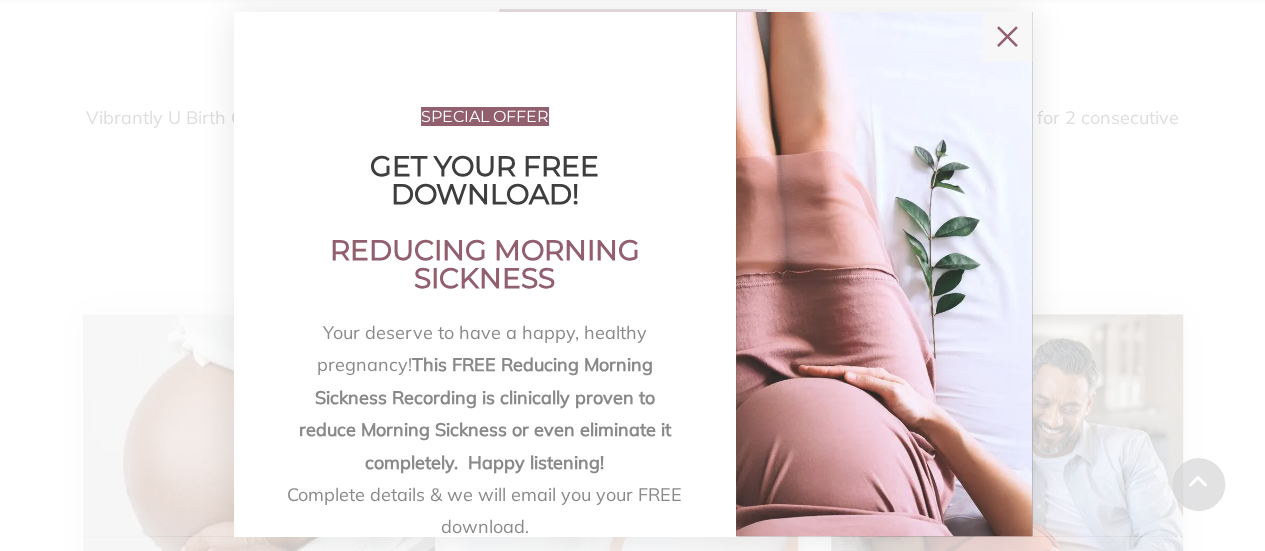 click on "✕" at bounding box center (1007, 37) 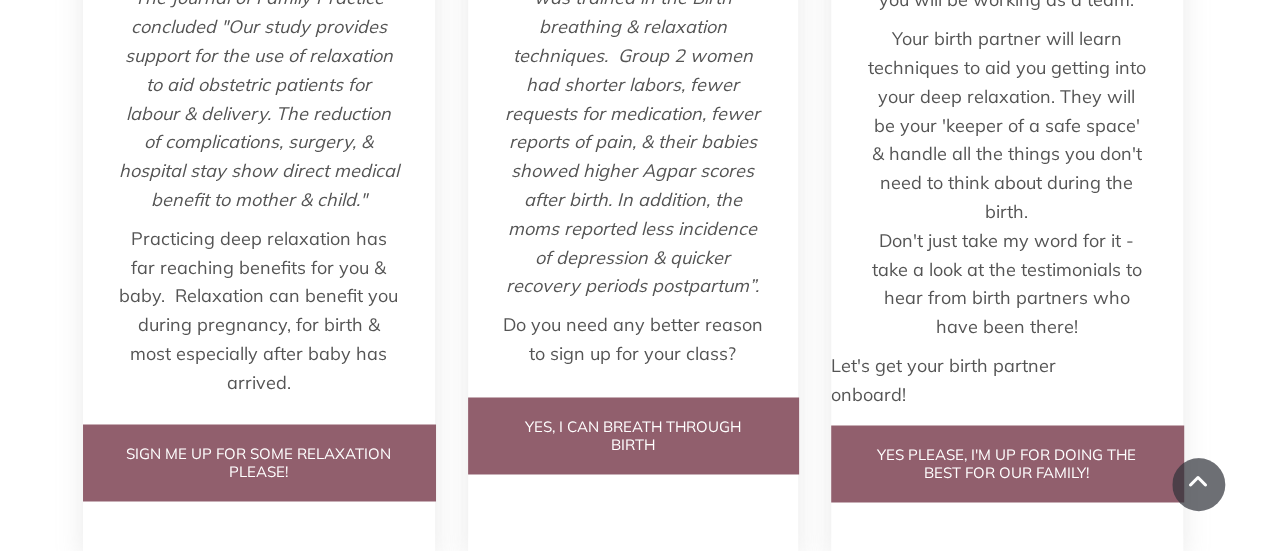 scroll, scrollTop: 5300, scrollLeft: 0, axis: vertical 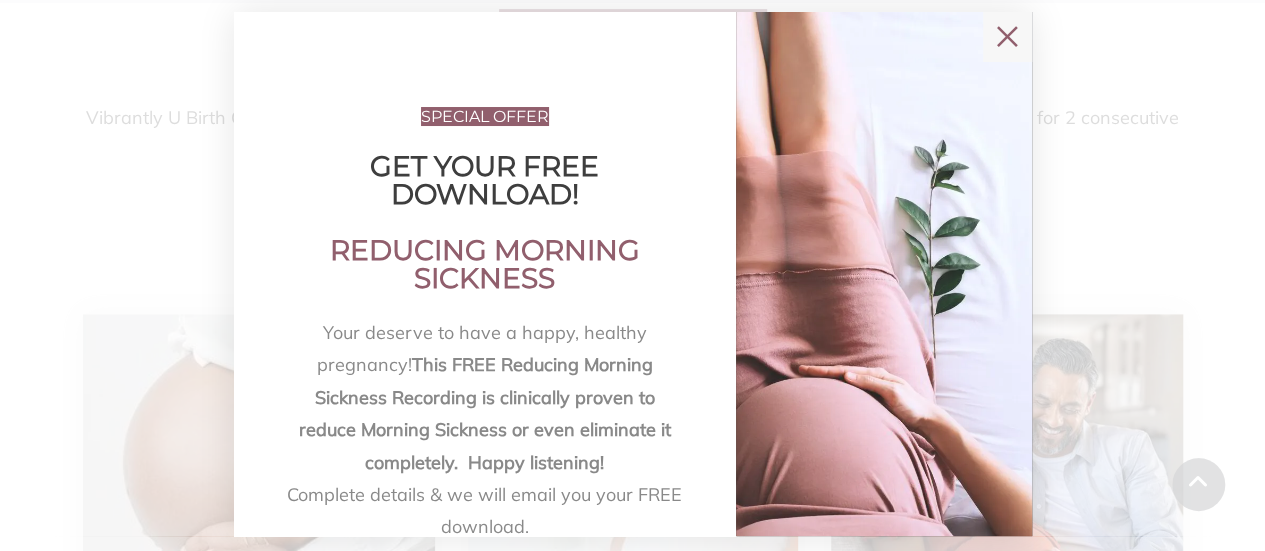 click on "✕" at bounding box center [1007, 37] 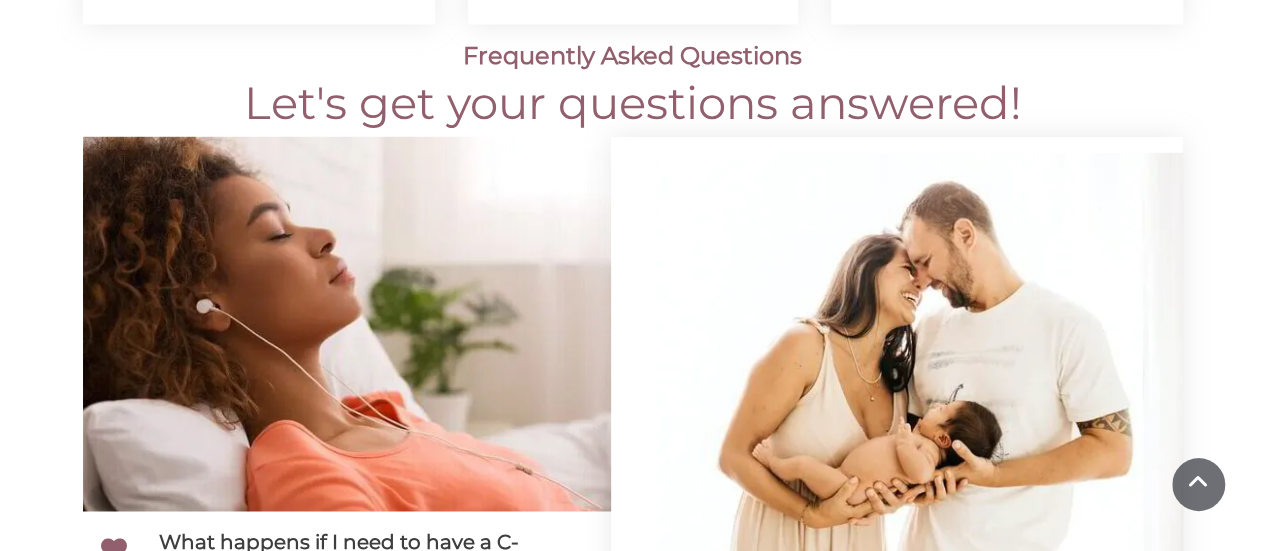 scroll, scrollTop: 5700, scrollLeft: 0, axis: vertical 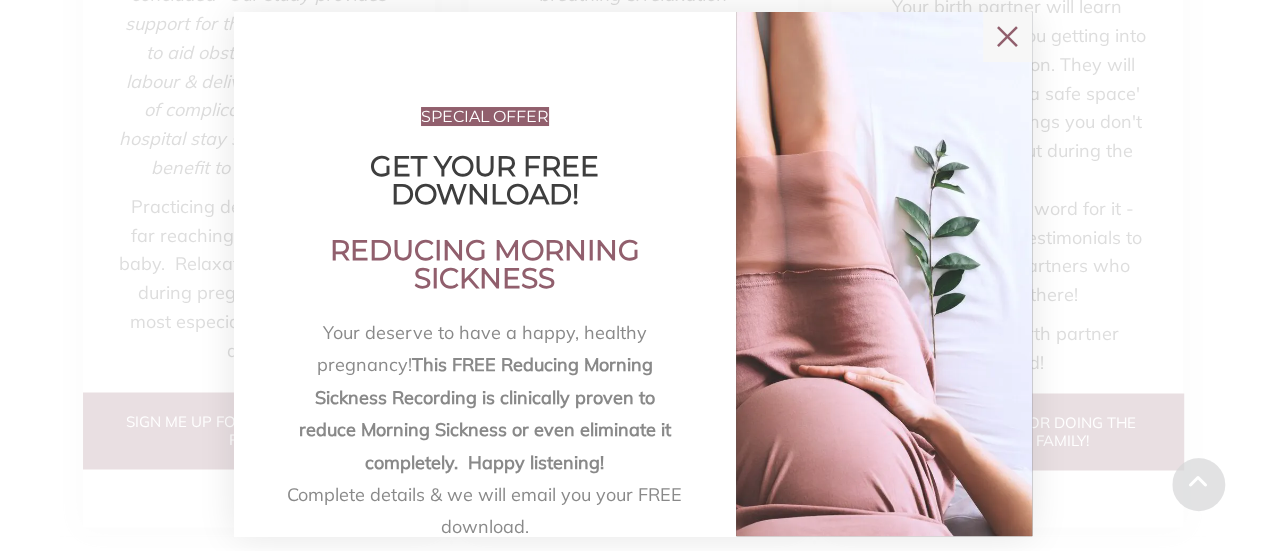 click on "✕" at bounding box center (1007, 37) 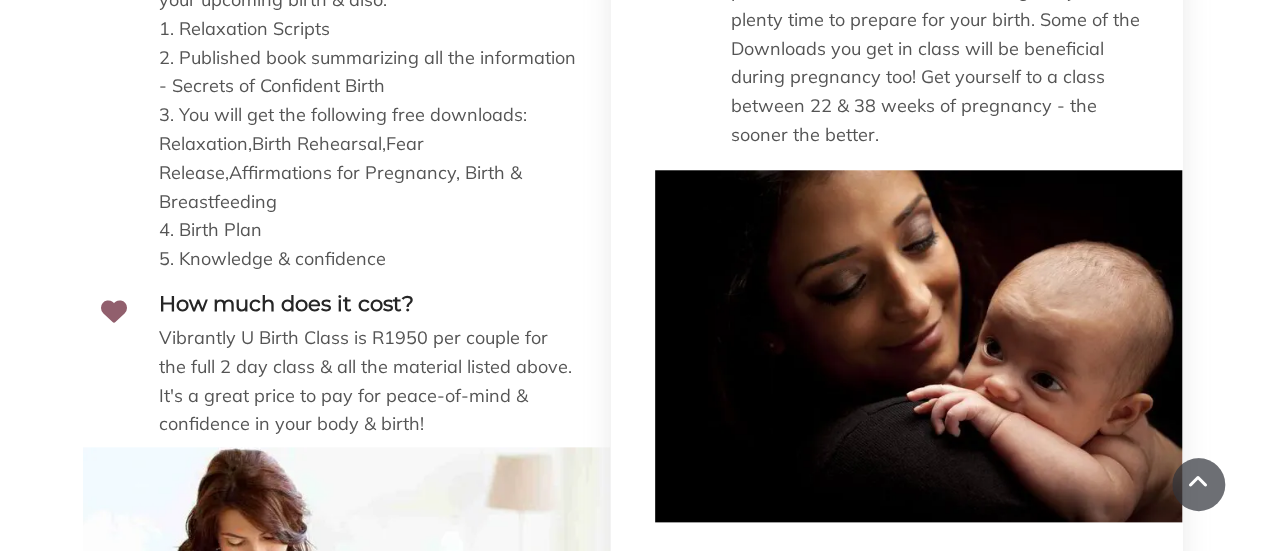 scroll, scrollTop: 8500, scrollLeft: 0, axis: vertical 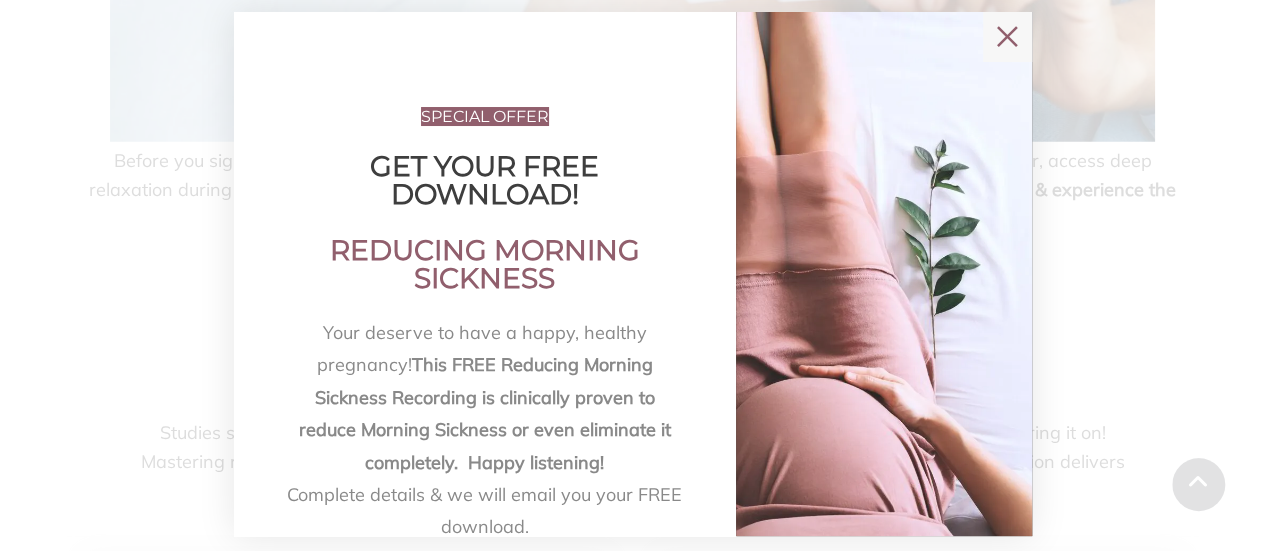 click on "✕" at bounding box center [1007, 37] 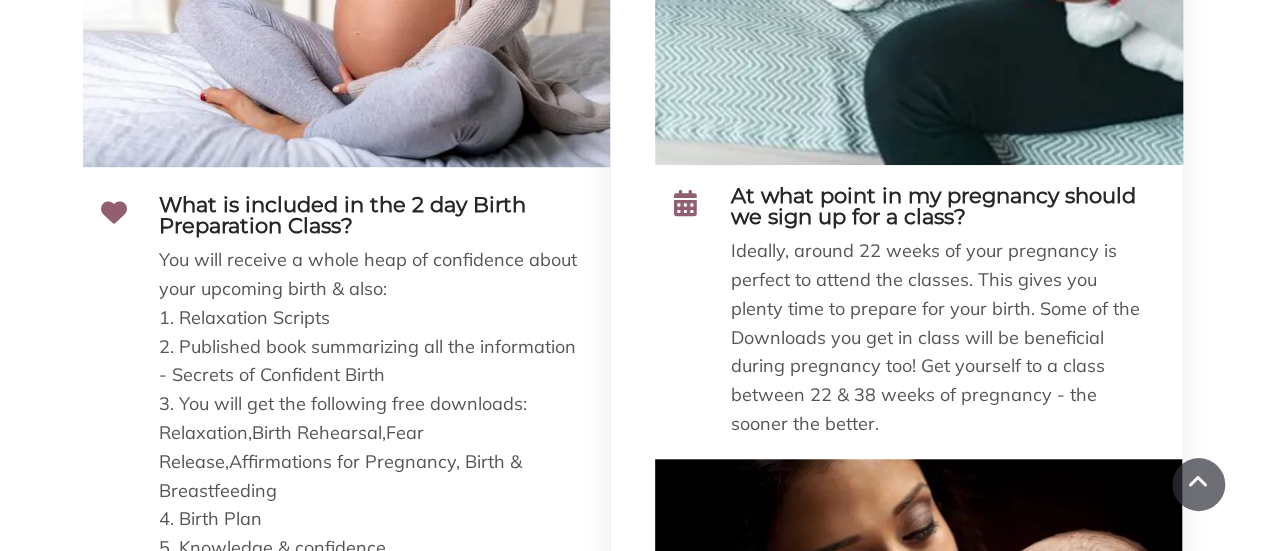 scroll, scrollTop: 8200, scrollLeft: 0, axis: vertical 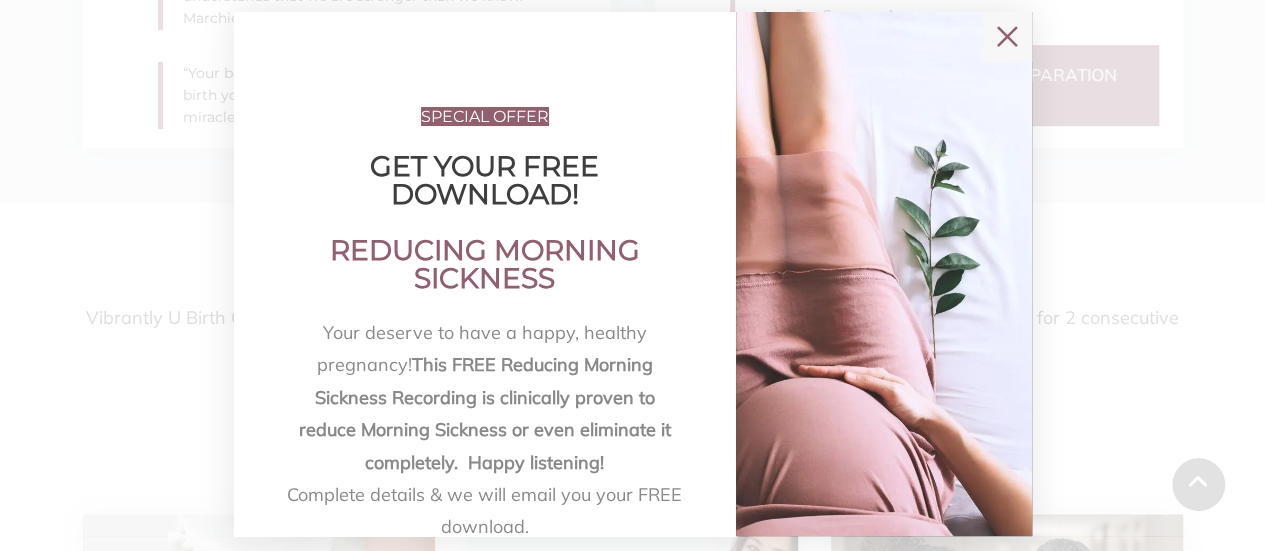 click on "✕" at bounding box center [1007, 37] 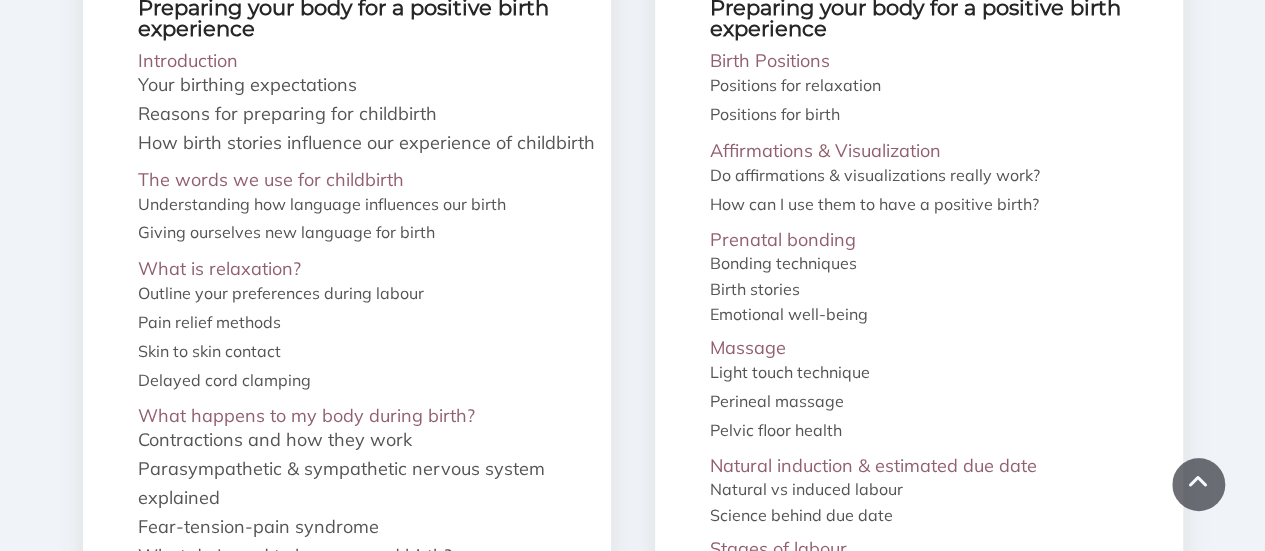 scroll, scrollTop: 2900, scrollLeft: 0, axis: vertical 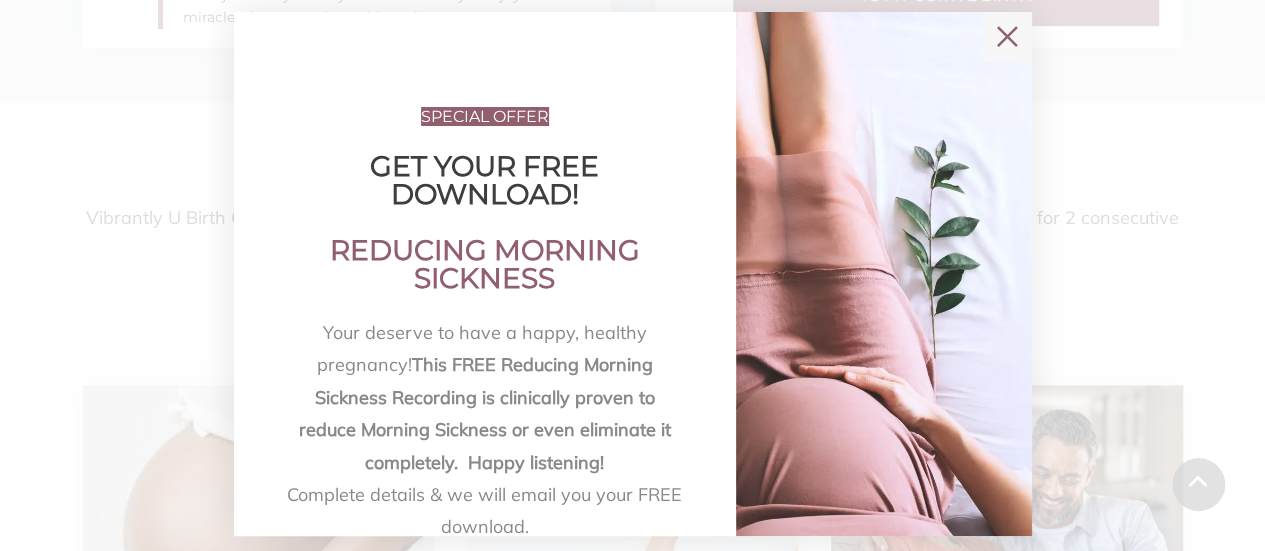 click on "✕" at bounding box center (1007, 37) 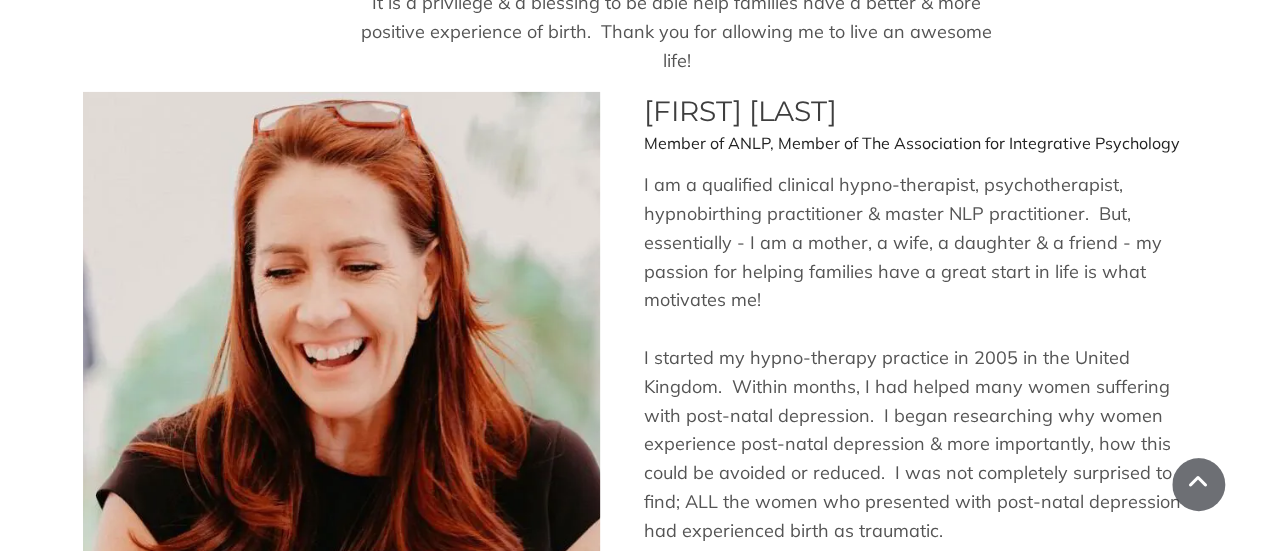 scroll, scrollTop: 9400, scrollLeft: 0, axis: vertical 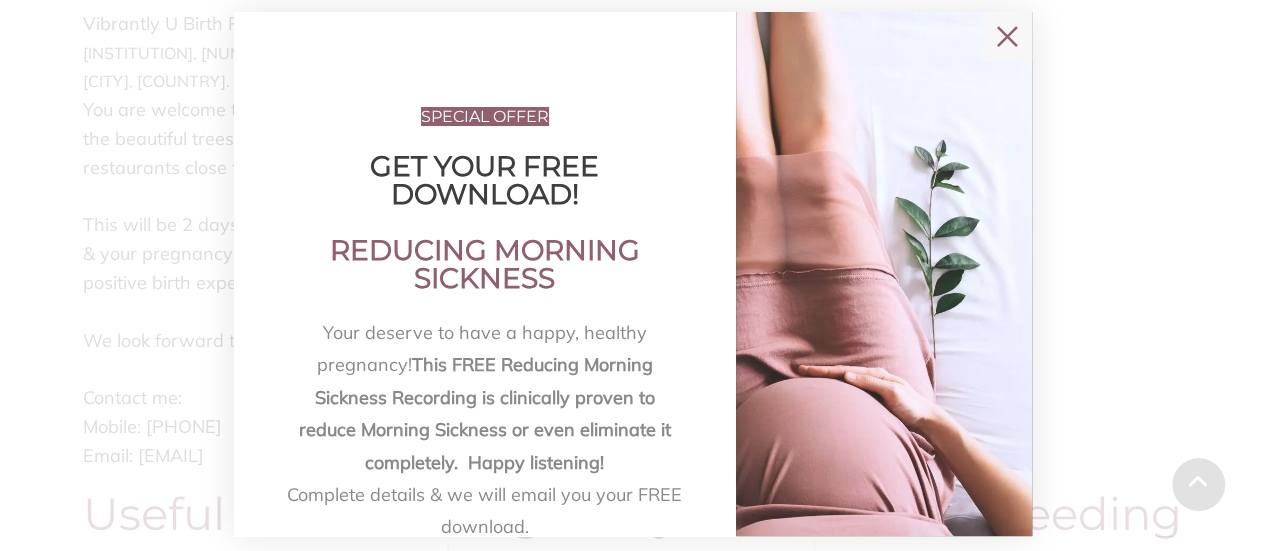 click on "✕" at bounding box center (1007, 37) 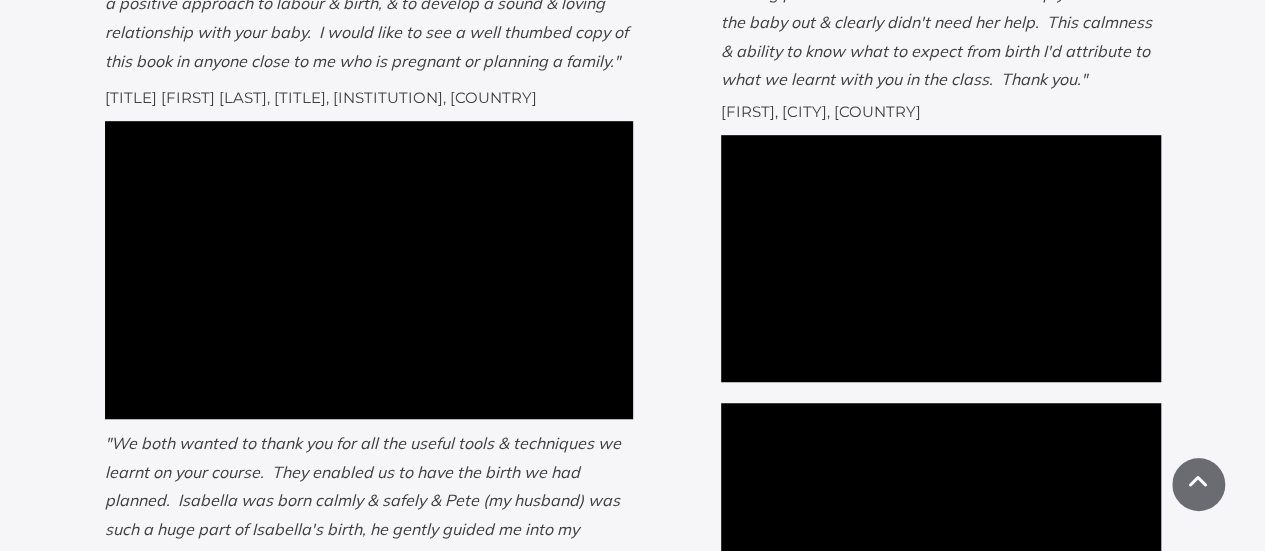 scroll, scrollTop: 11724, scrollLeft: 0, axis: vertical 